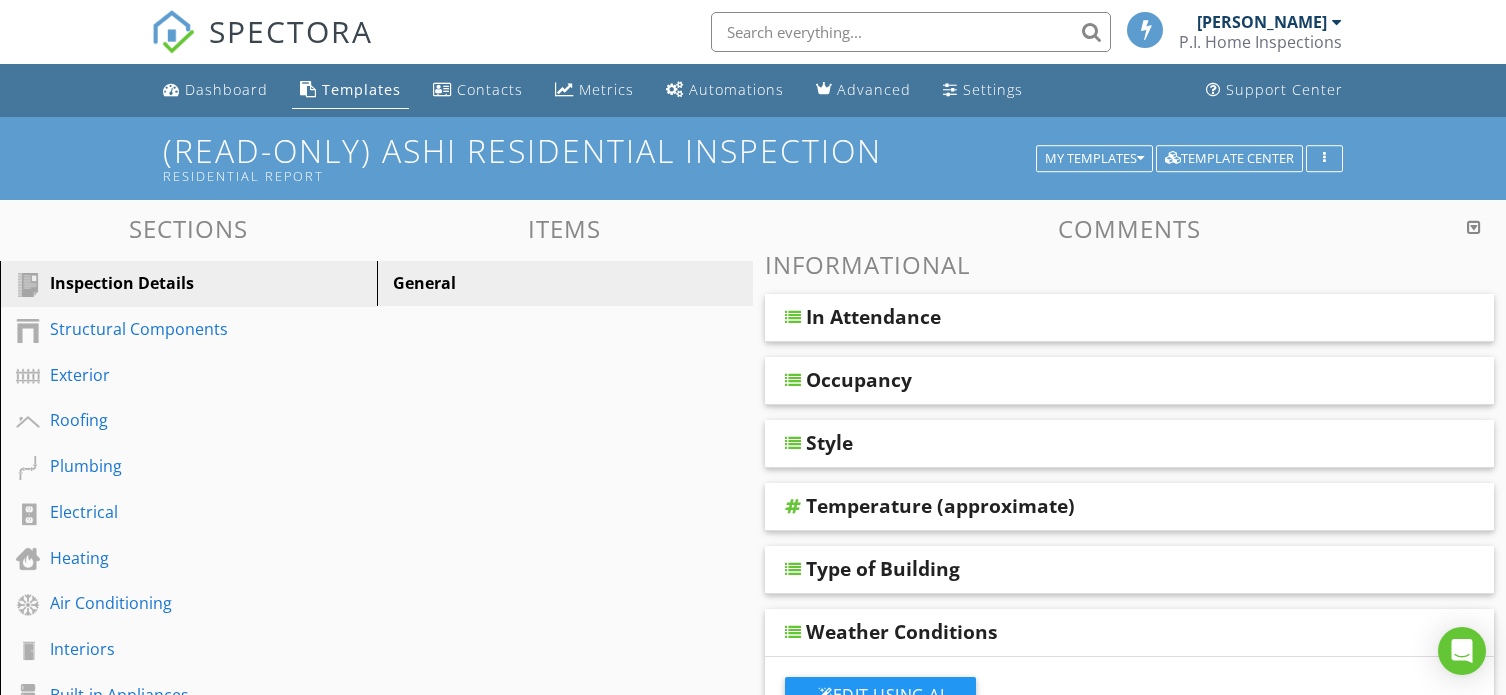 scroll, scrollTop: 0, scrollLeft: 0, axis: both 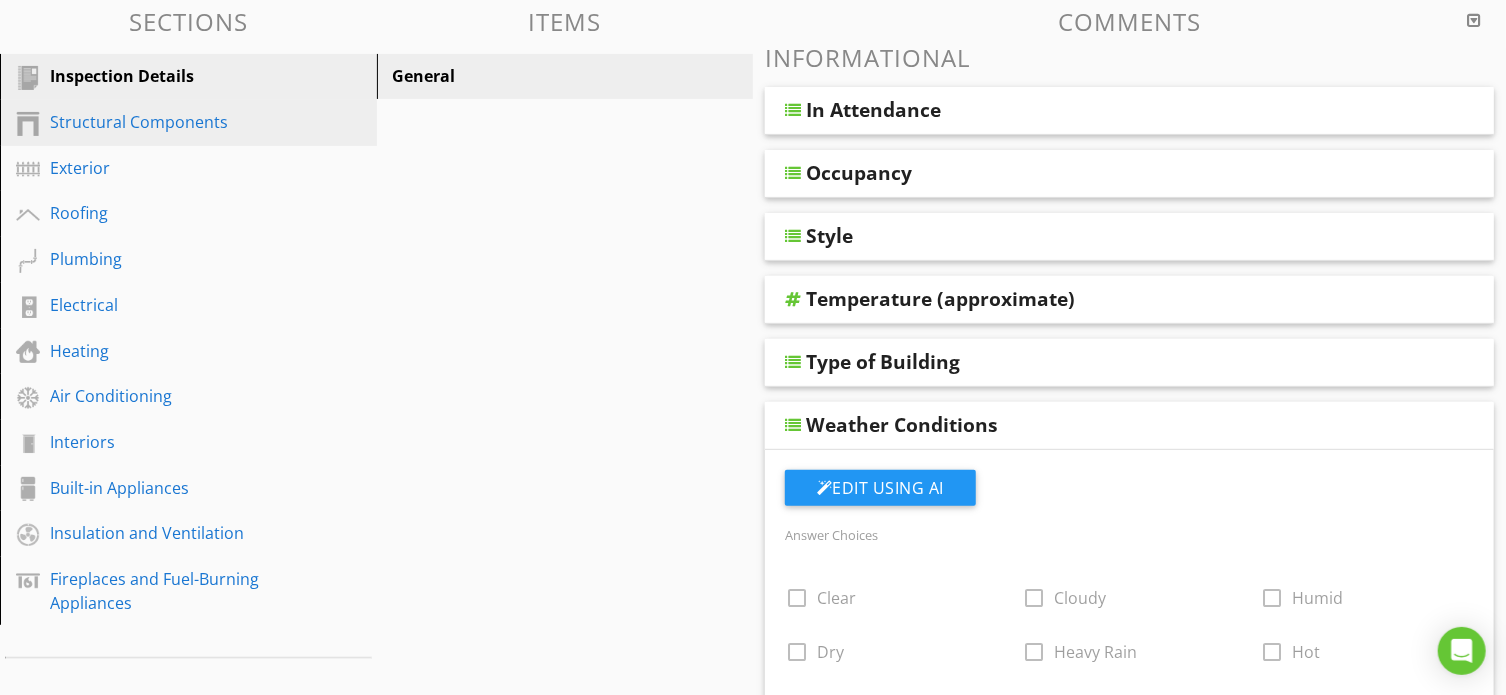 click on "Structural Components" at bounding box center [166, 122] 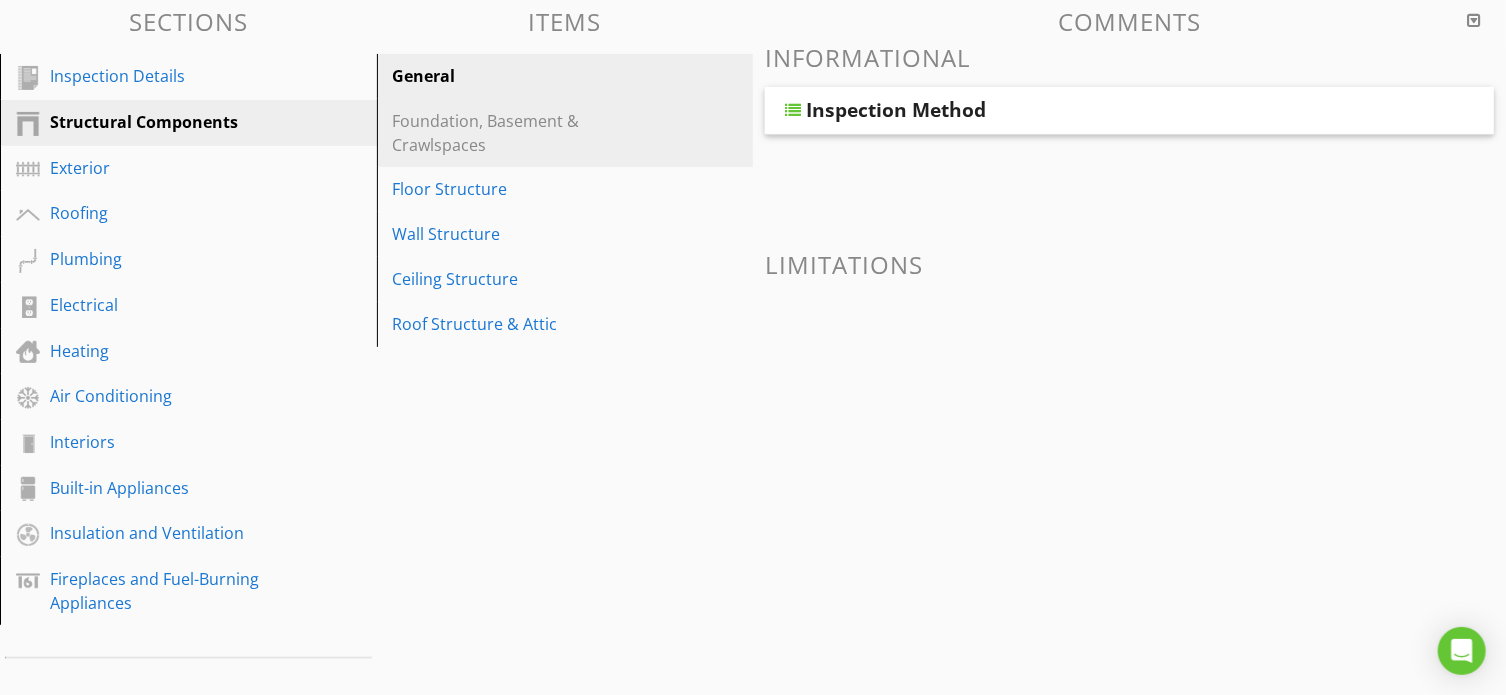 click on "Foundation, Basement & Crawlspaces" at bounding box center (531, 133) 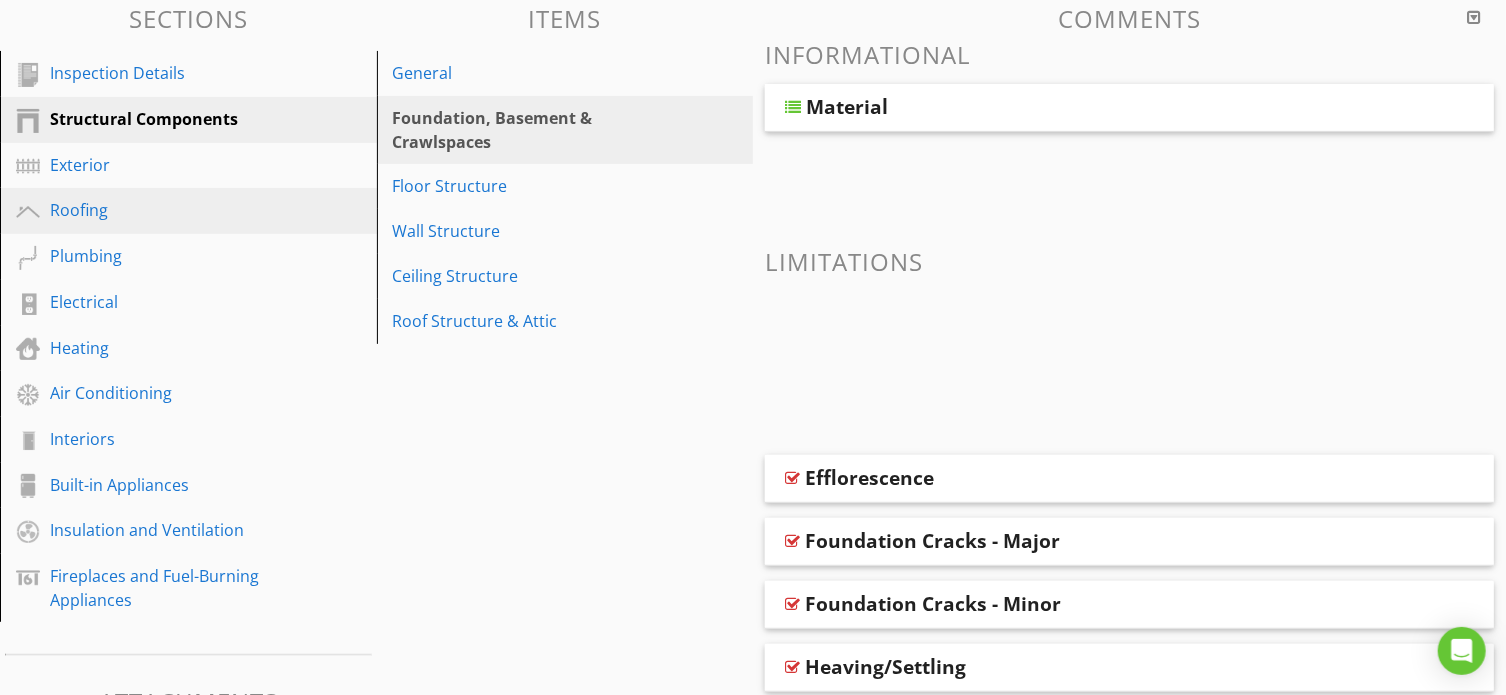 scroll, scrollTop: 211, scrollLeft: 0, axis: vertical 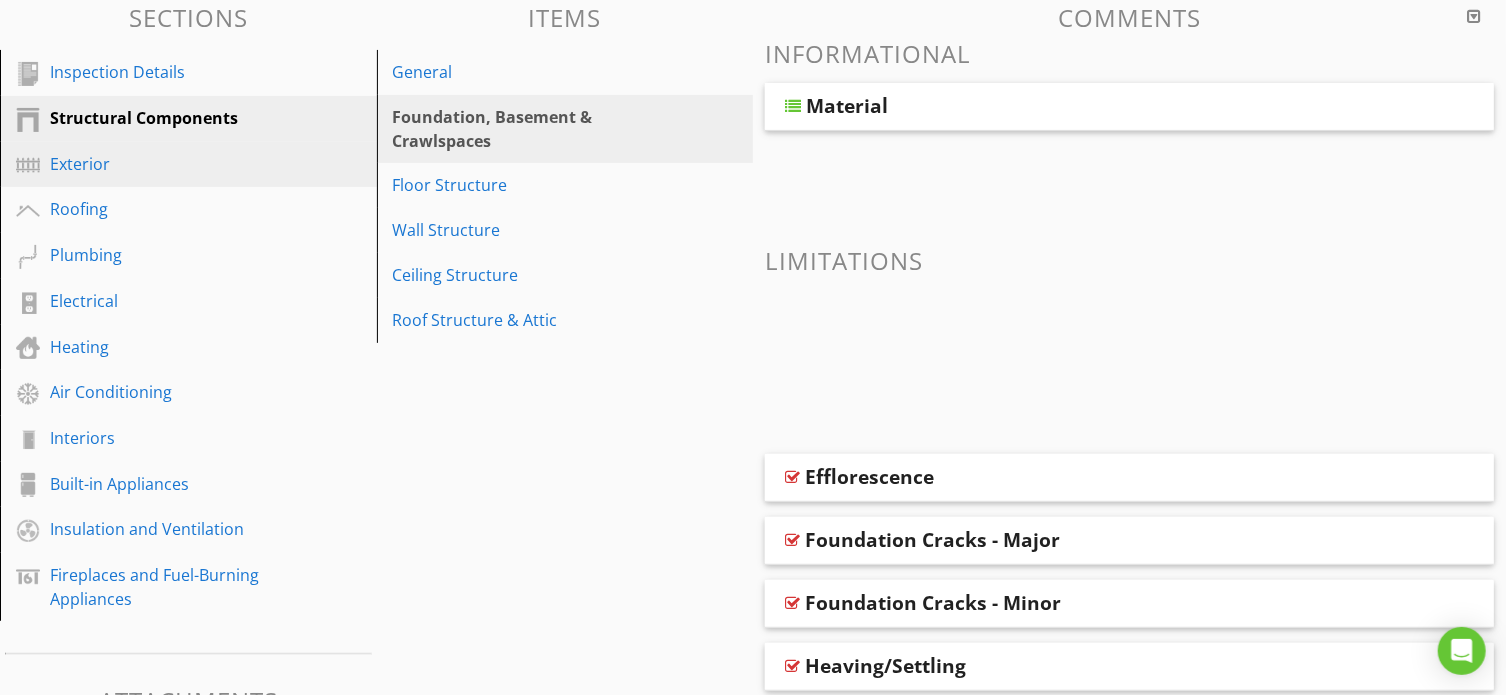 click on "Exterior" at bounding box center (166, 164) 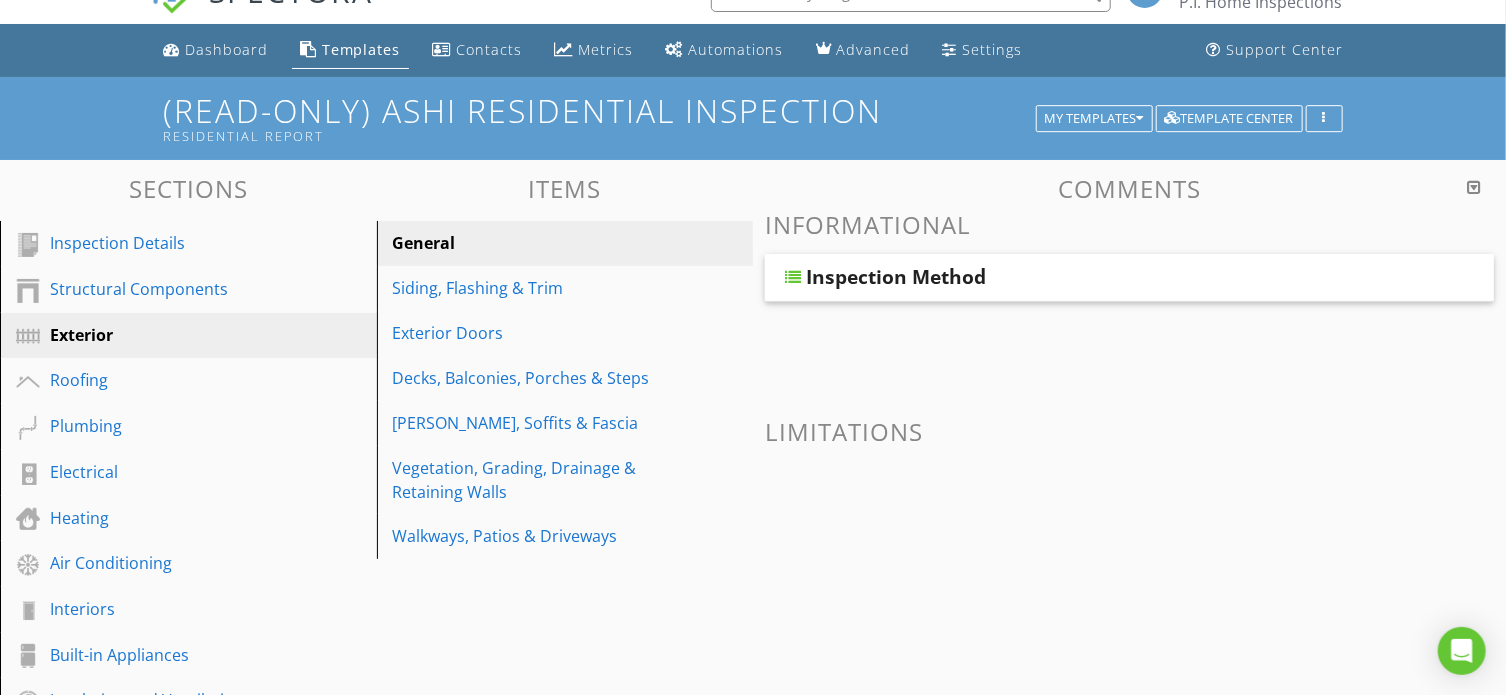 scroll, scrollTop: 0, scrollLeft: 0, axis: both 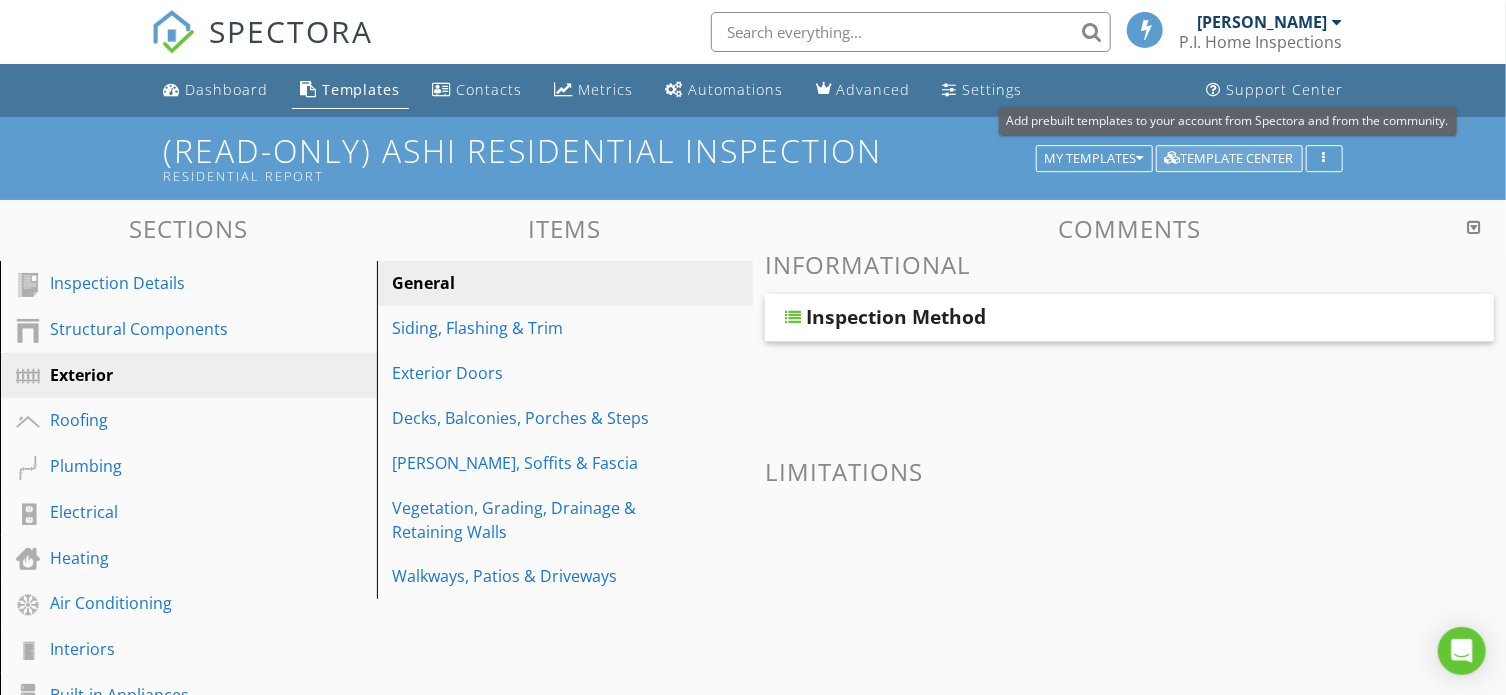 click on "Template Center" at bounding box center [1229, 159] 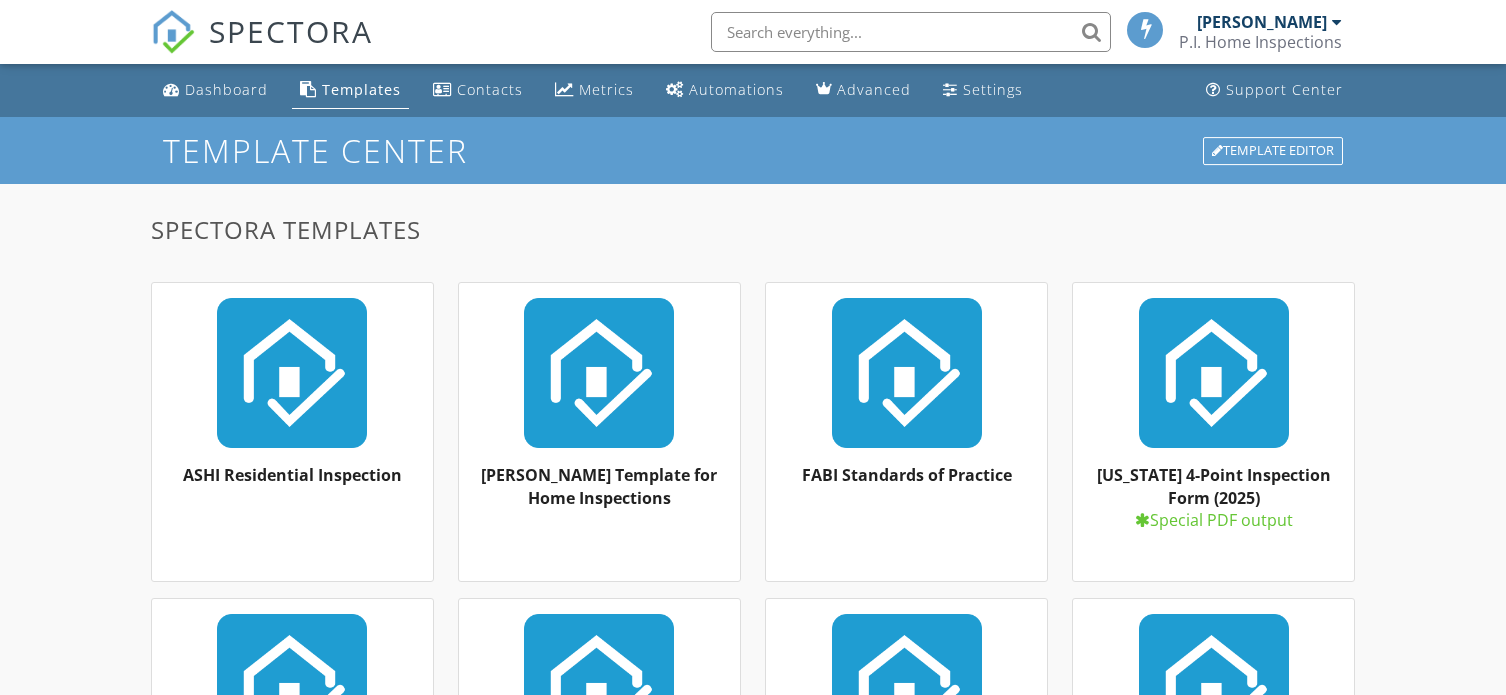 scroll, scrollTop: 0, scrollLeft: 0, axis: both 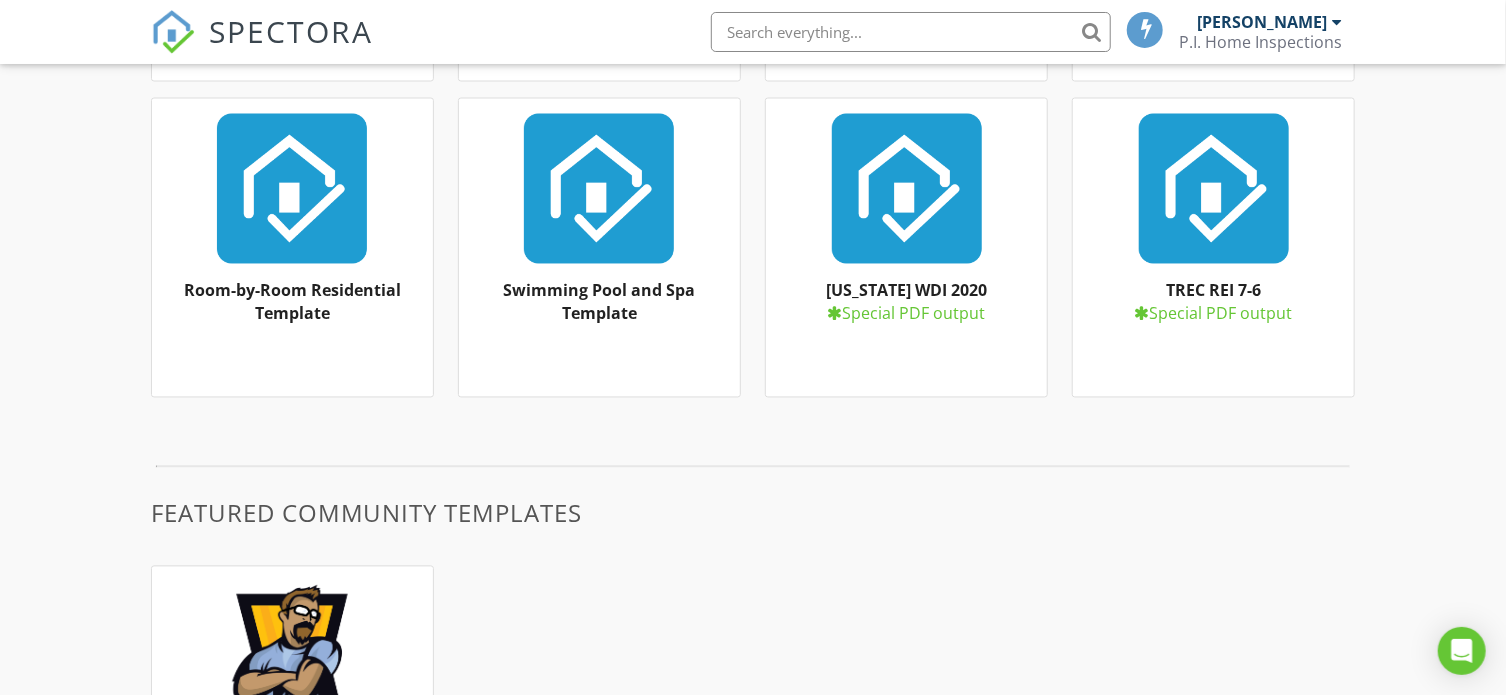 click at bounding box center (292, 189) 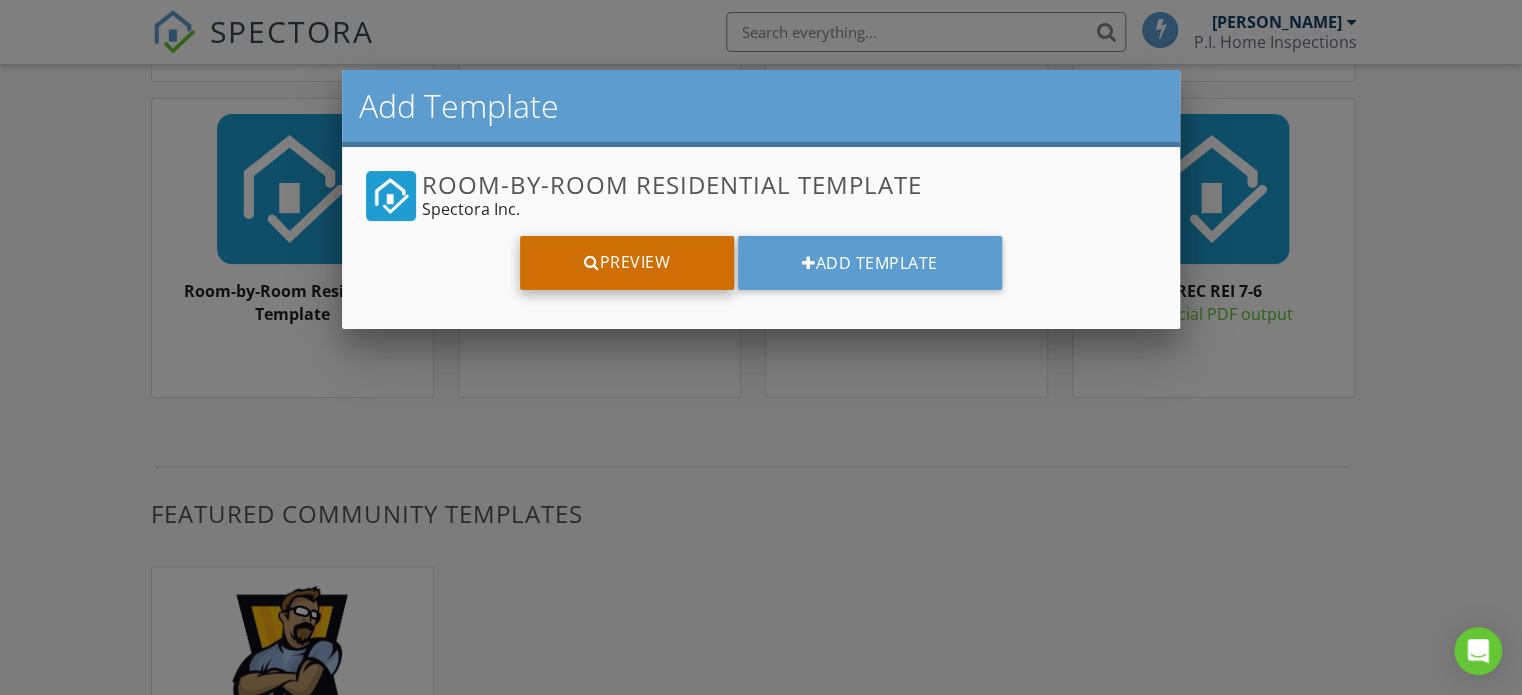 click on "Preview" at bounding box center [627, 263] 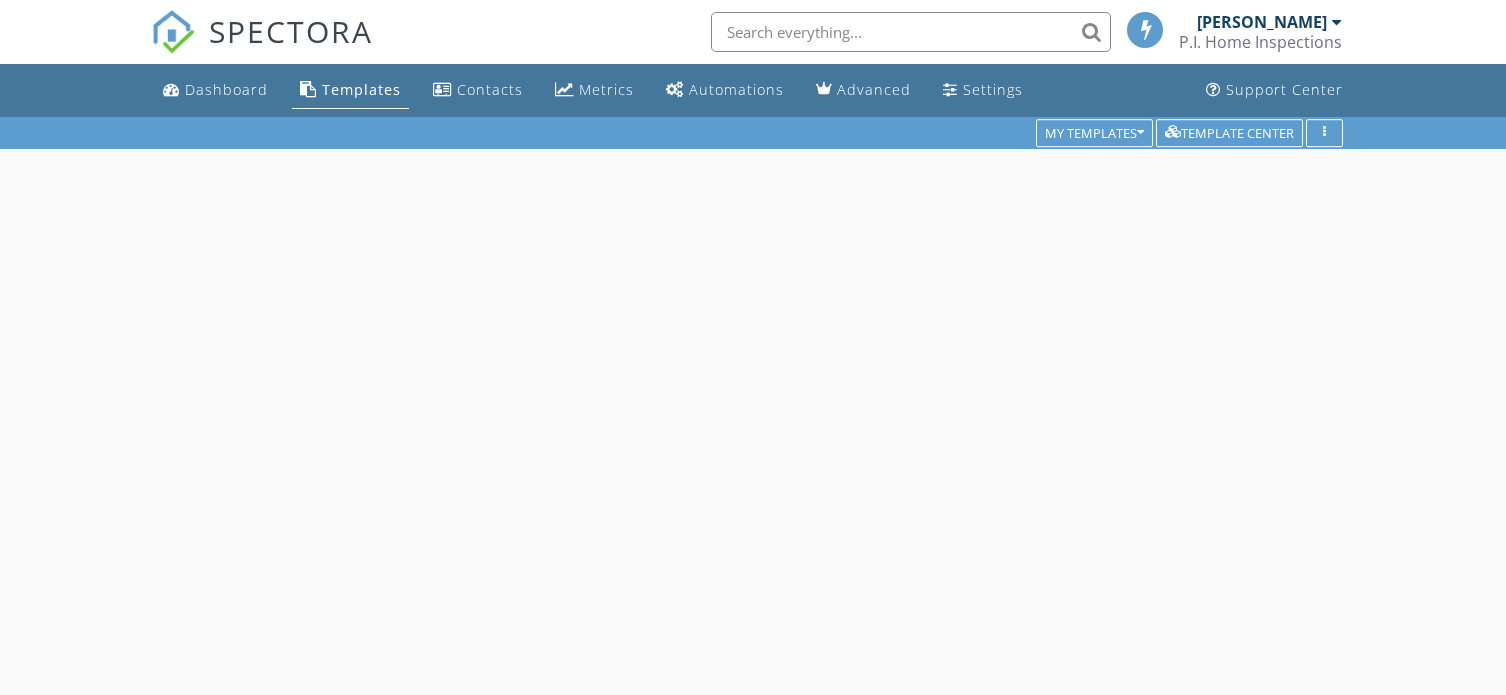 scroll, scrollTop: 0, scrollLeft: 0, axis: both 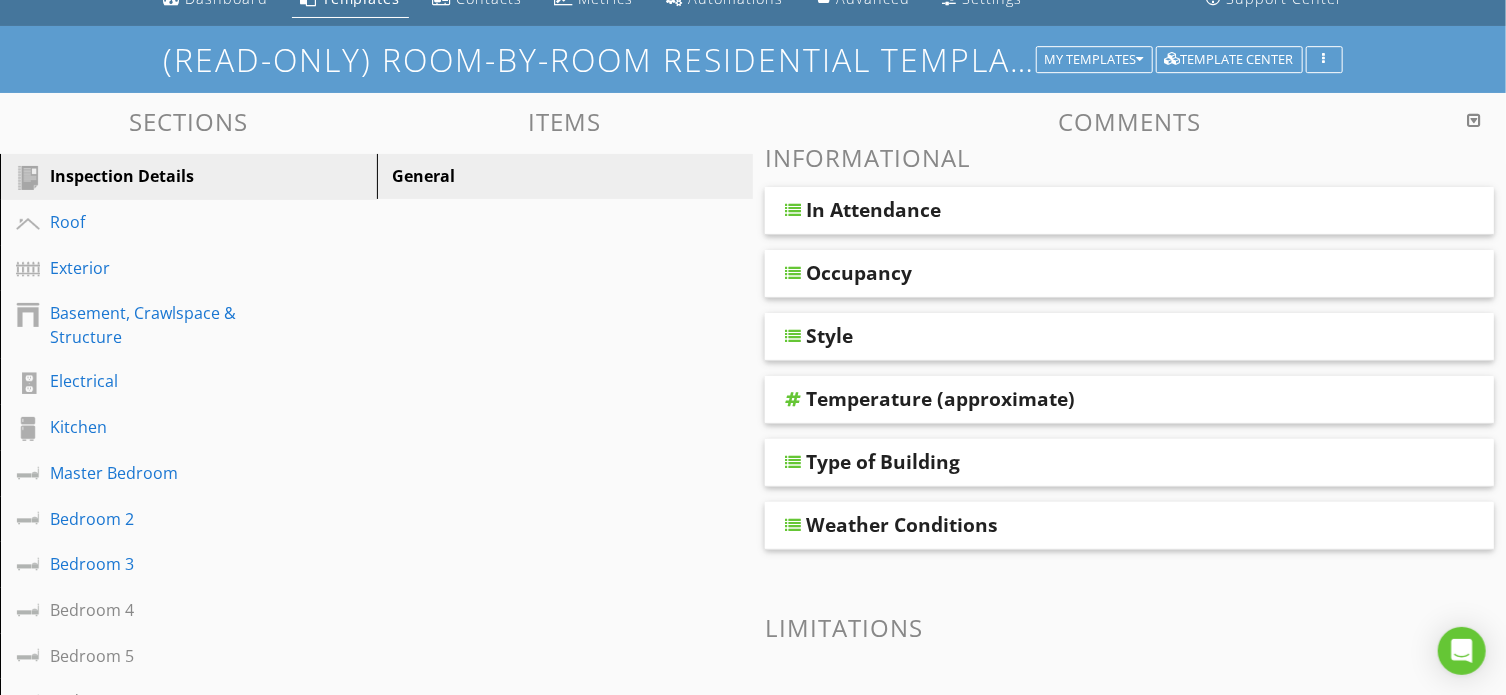 click on "Inspection Details" at bounding box center (166, 176) 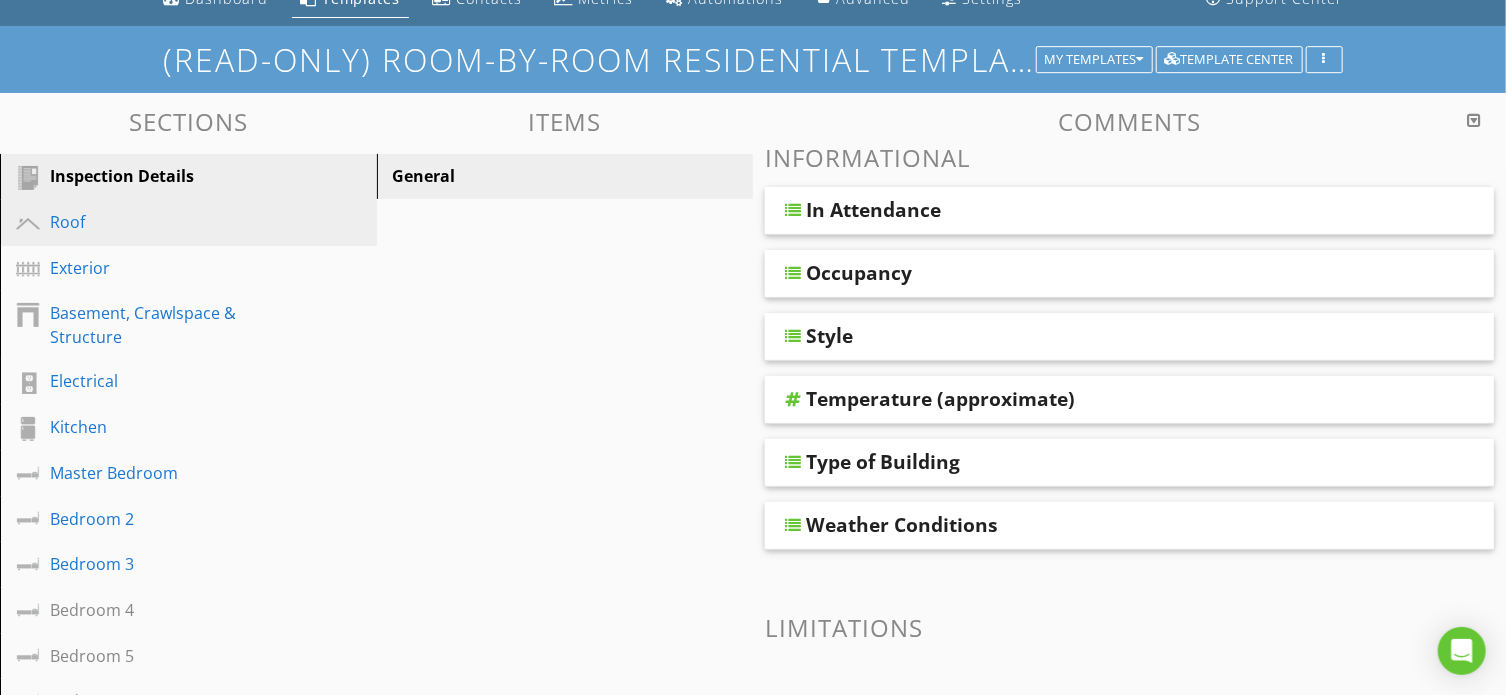 click on "Roof" at bounding box center (166, 222) 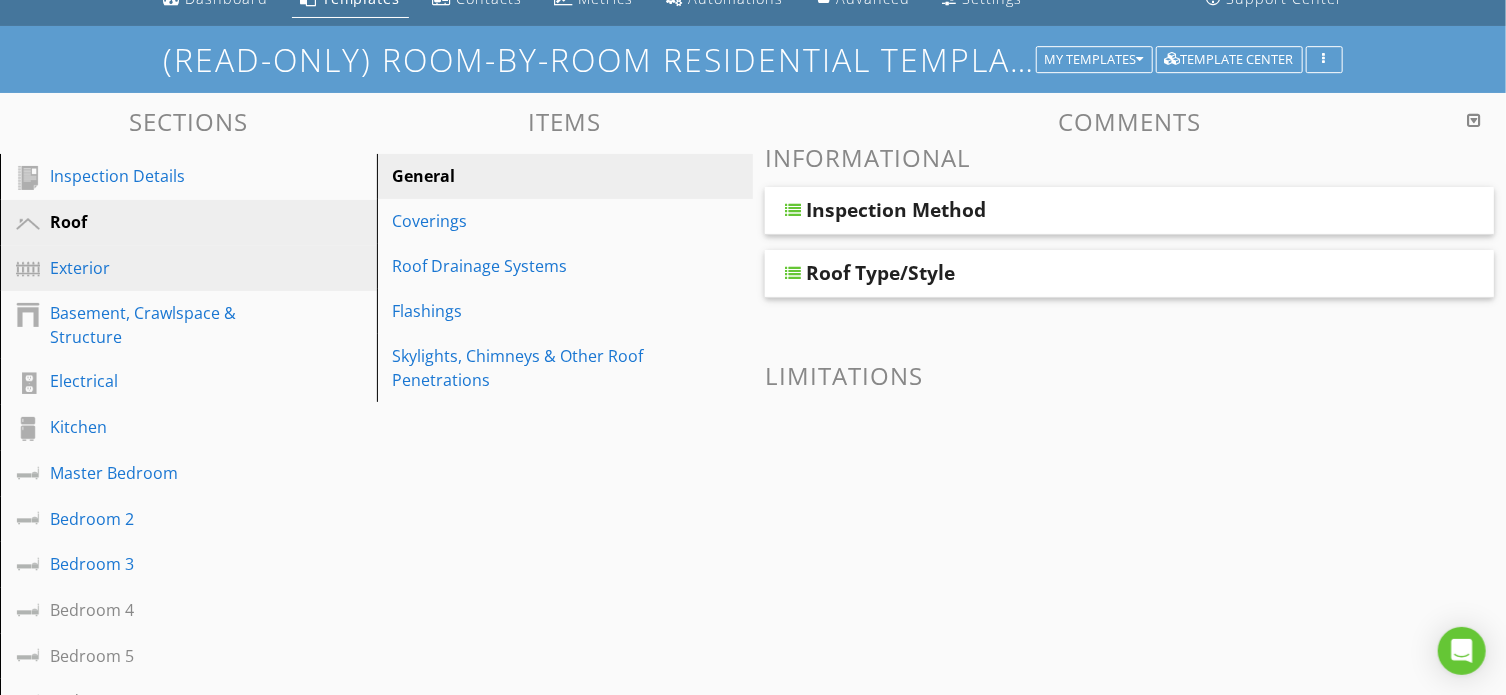 click on "Exterior" at bounding box center [166, 268] 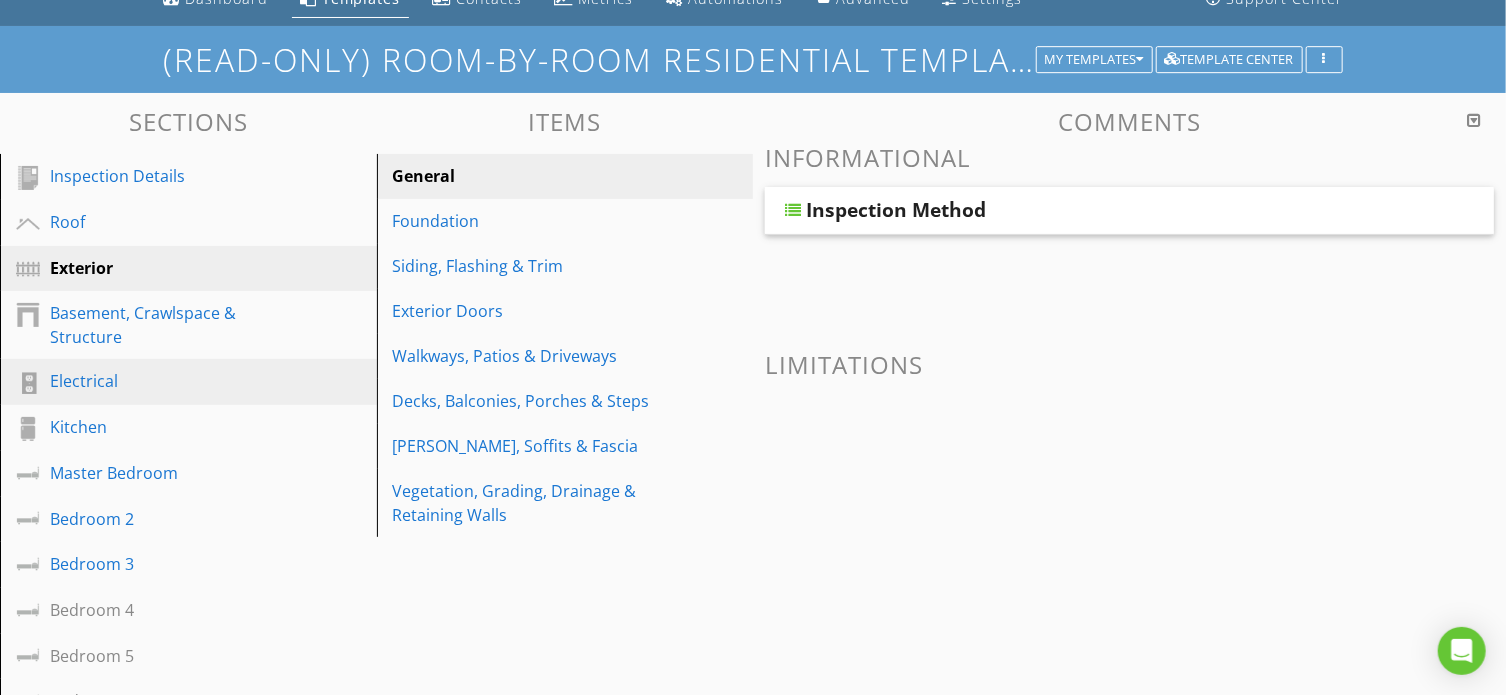 click on "Electrical" at bounding box center (166, 381) 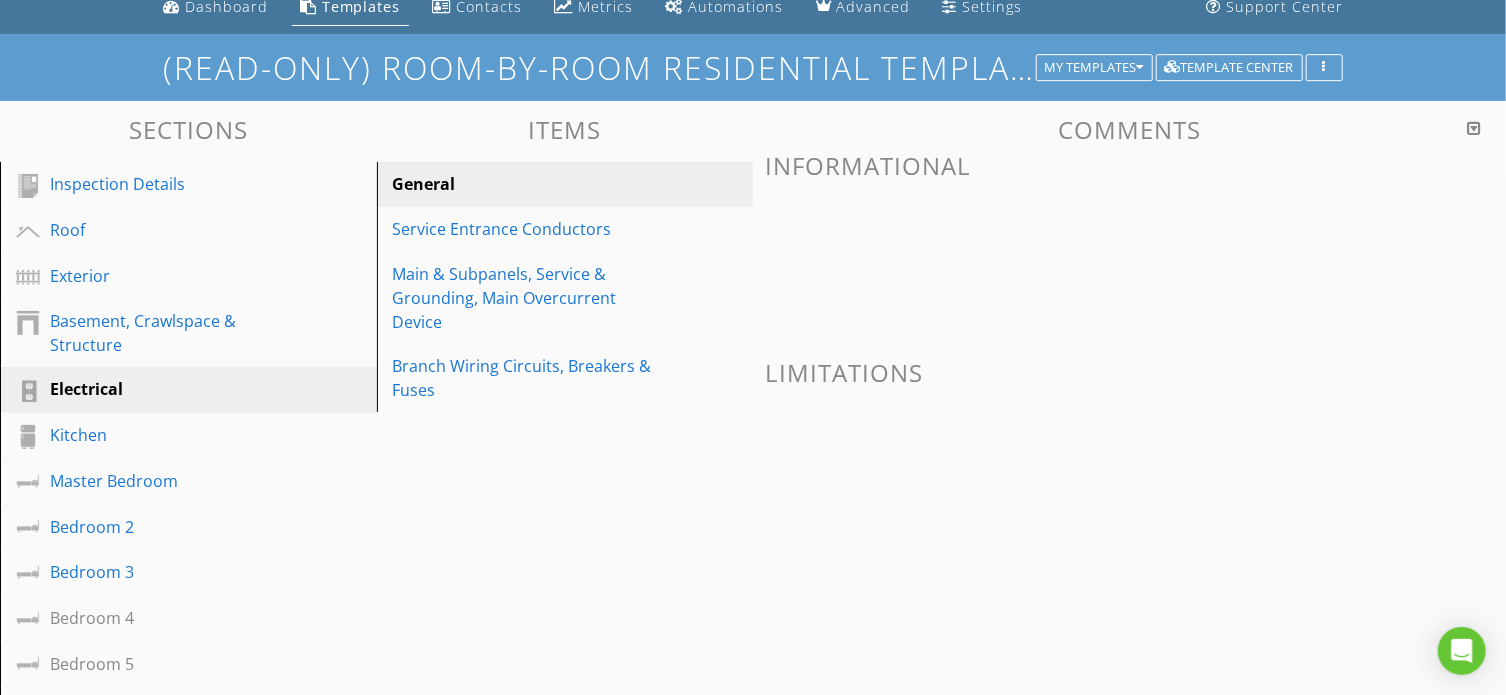 scroll, scrollTop: 88, scrollLeft: 0, axis: vertical 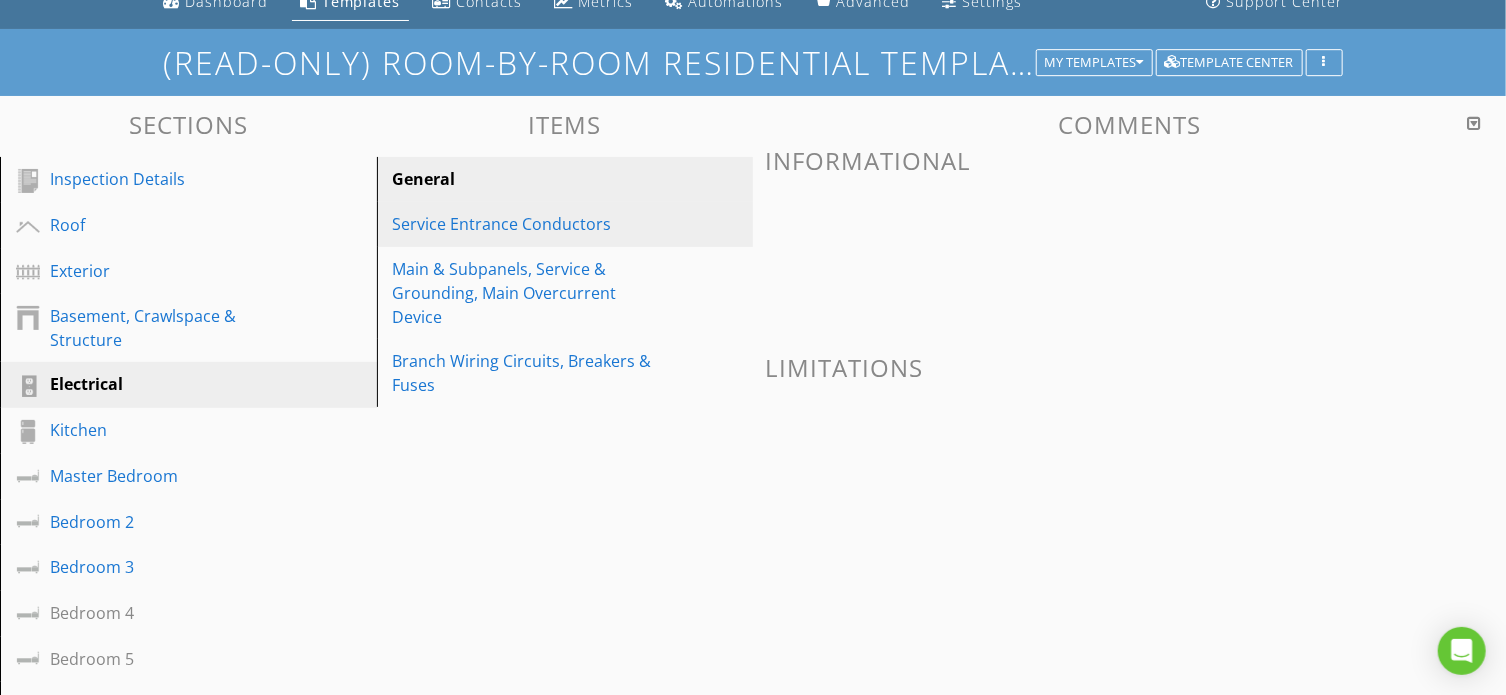 click on "Service Entrance Conductors" at bounding box center [531, 224] 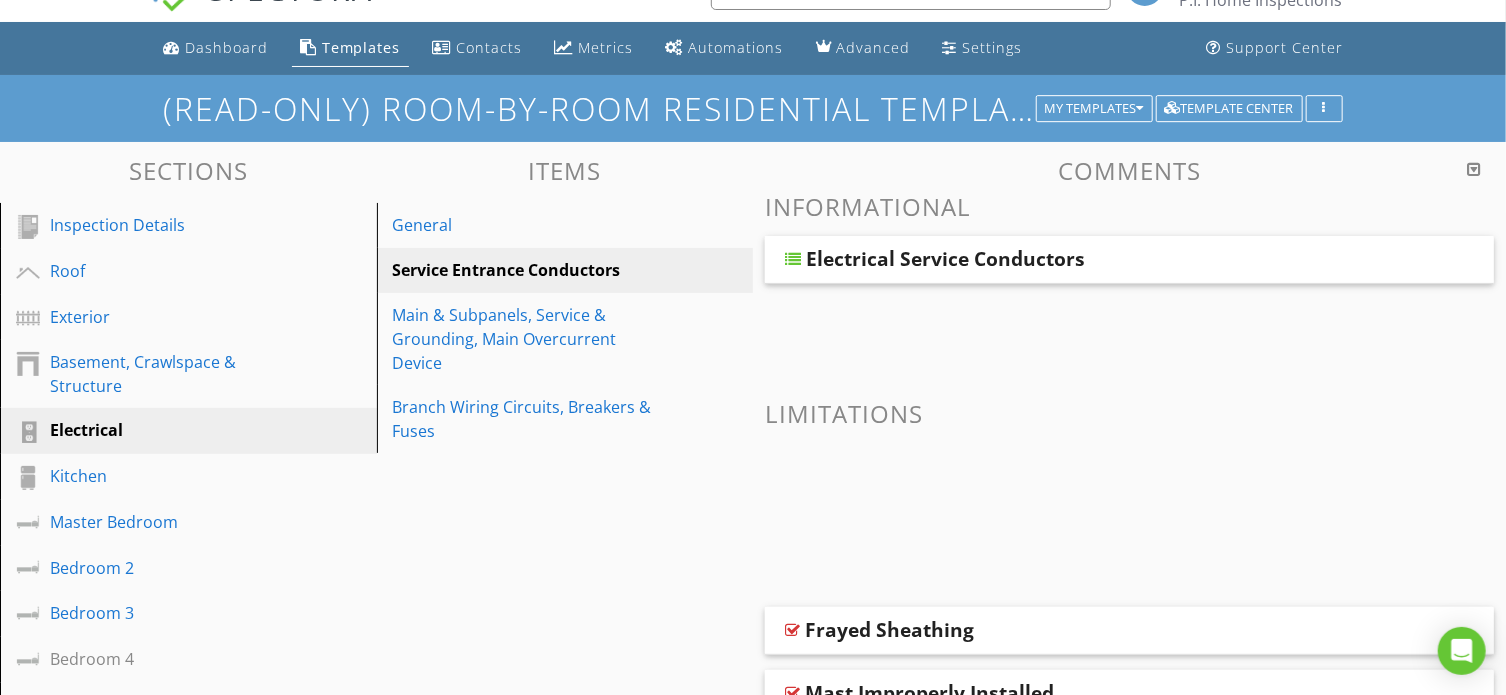 scroll, scrollTop: 4, scrollLeft: 0, axis: vertical 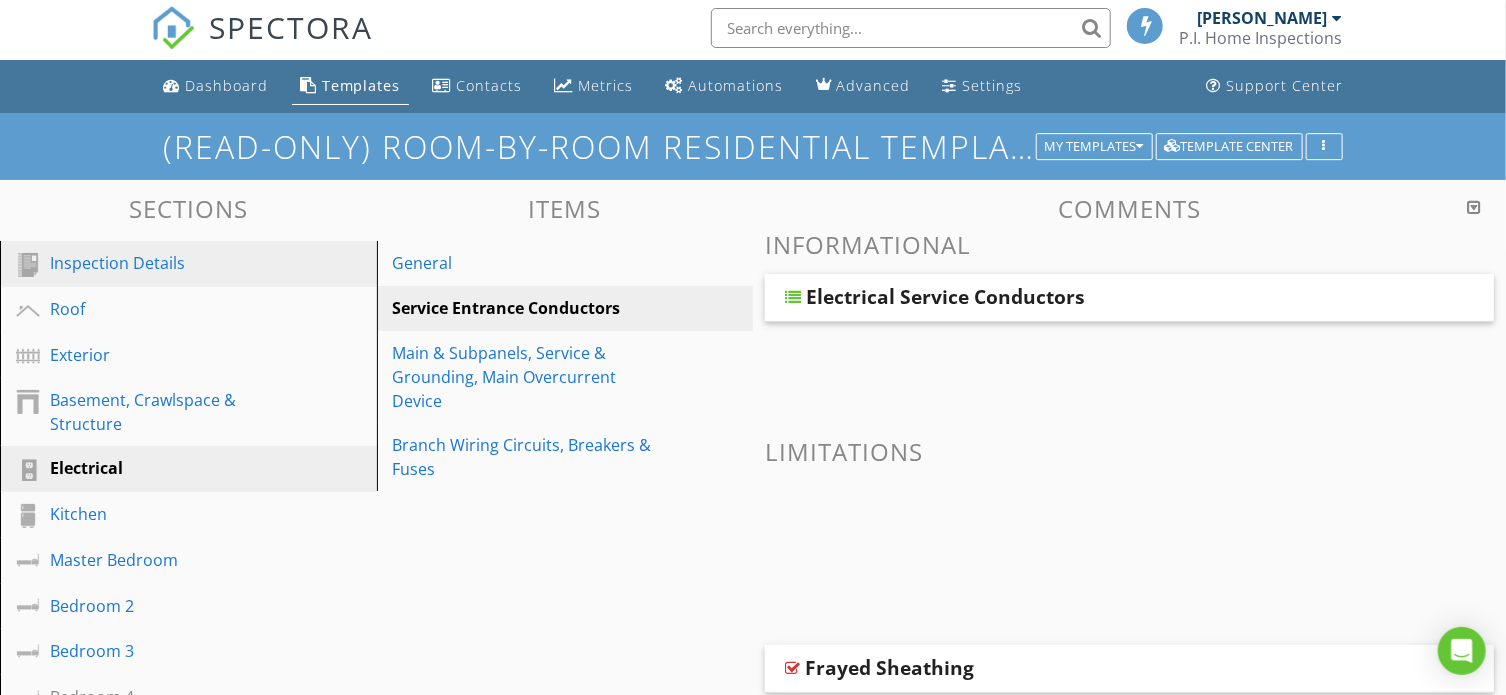 click on "Inspection Details" at bounding box center (166, 263) 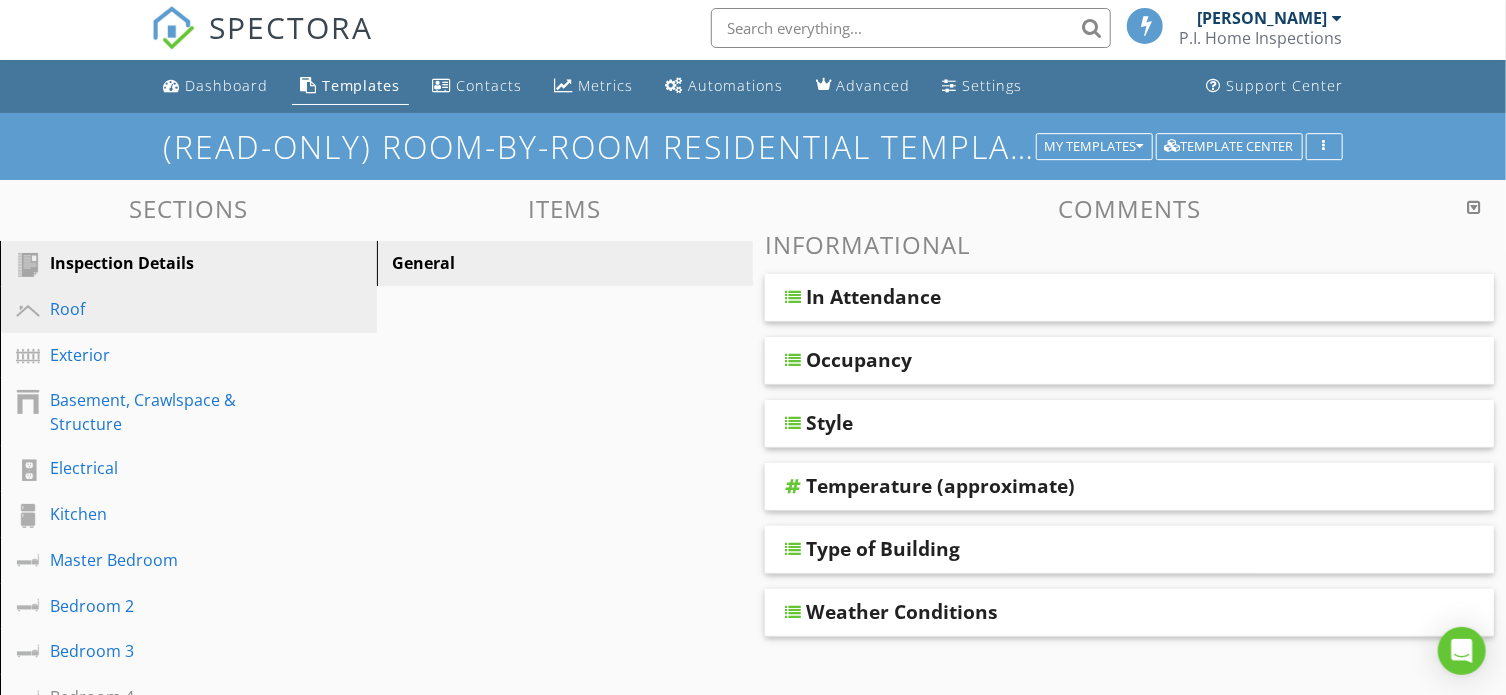click on "Roof" at bounding box center (166, 309) 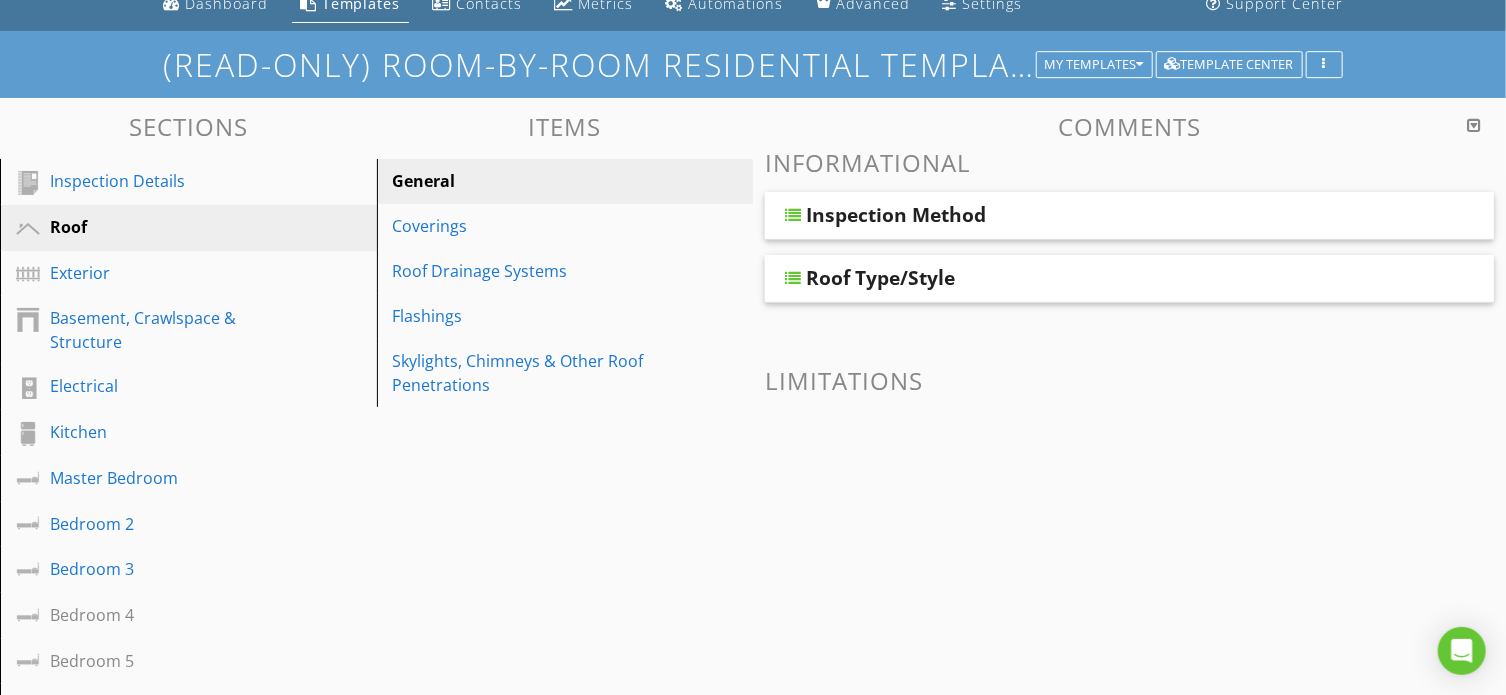 scroll, scrollTop: 84, scrollLeft: 0, axis: vertical 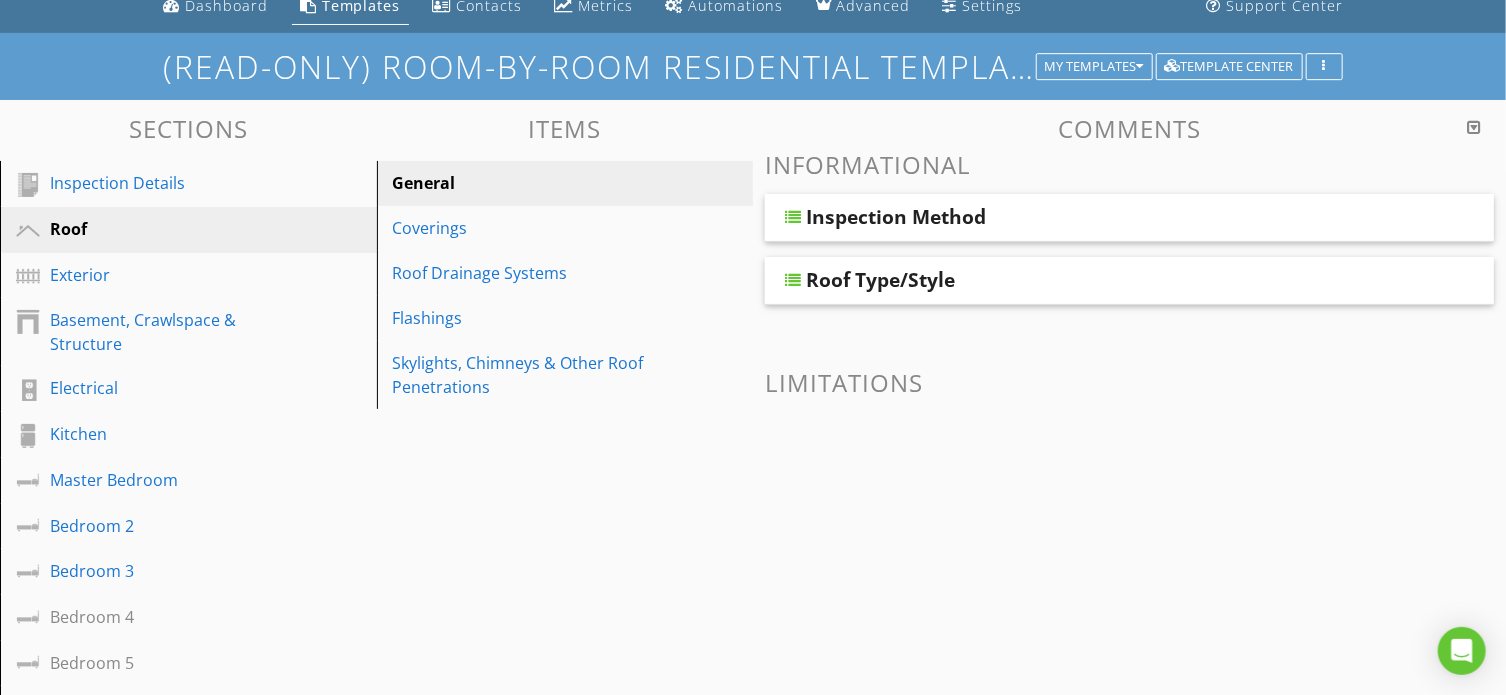 click on "Comments" at bounding box center (1129, 128) 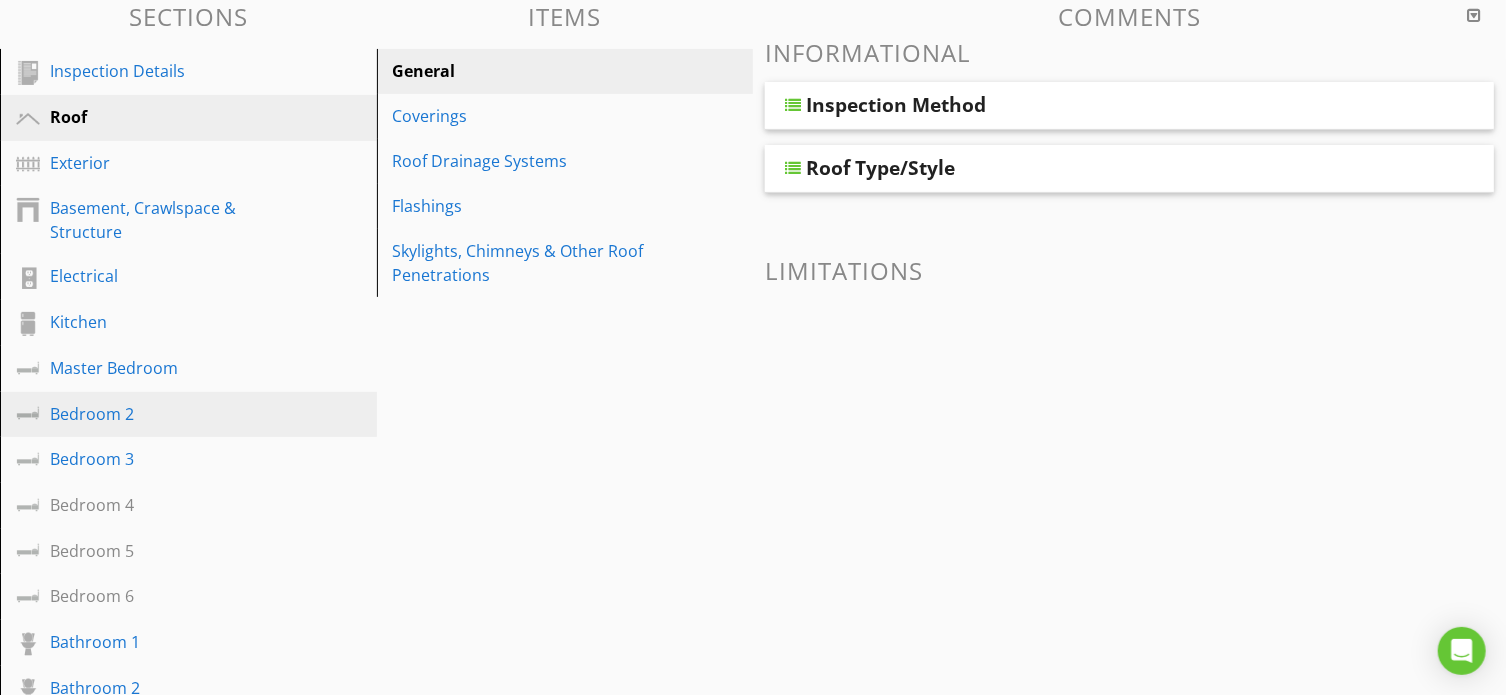 scroll, scrollTop: 195, scrollLeft: 0, axis: vertical 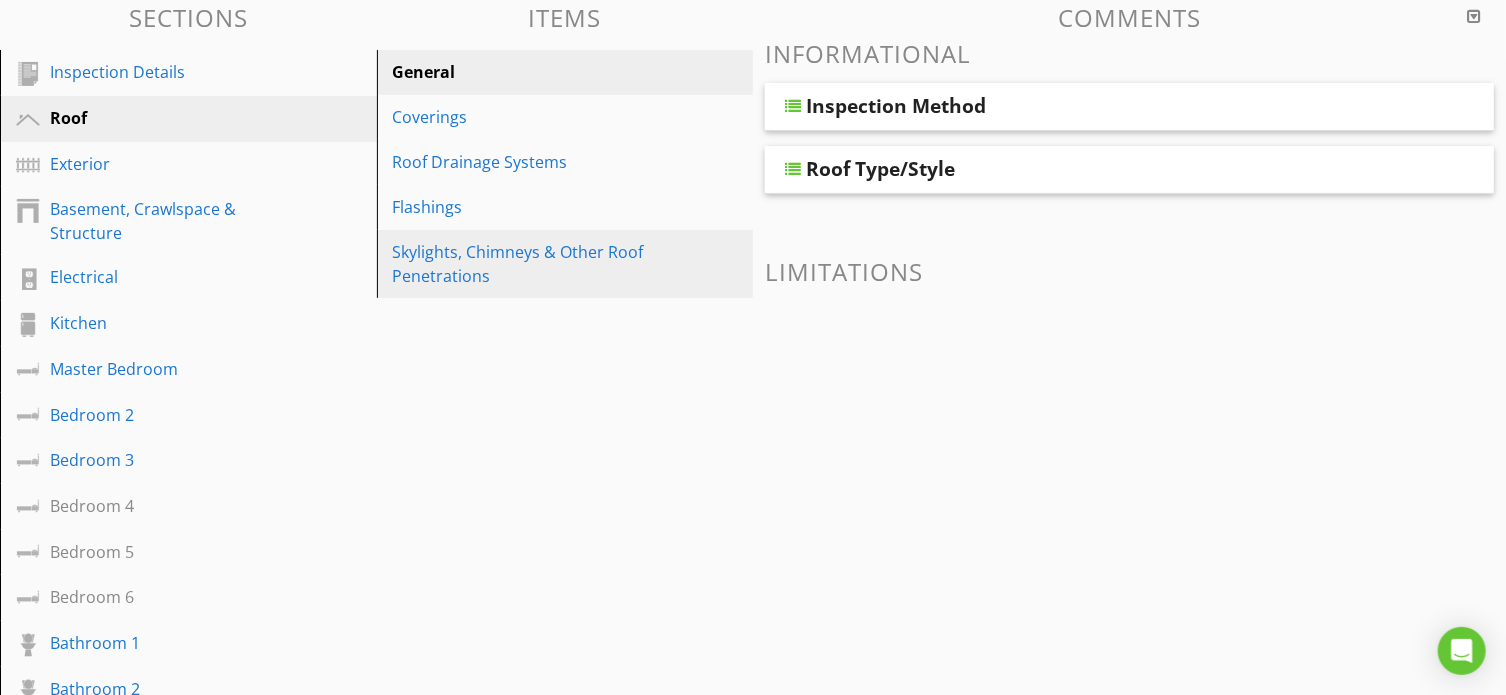 click on "Skylights, Chimneys & Other Roof Penetrations" at bounding box center [531, 264] 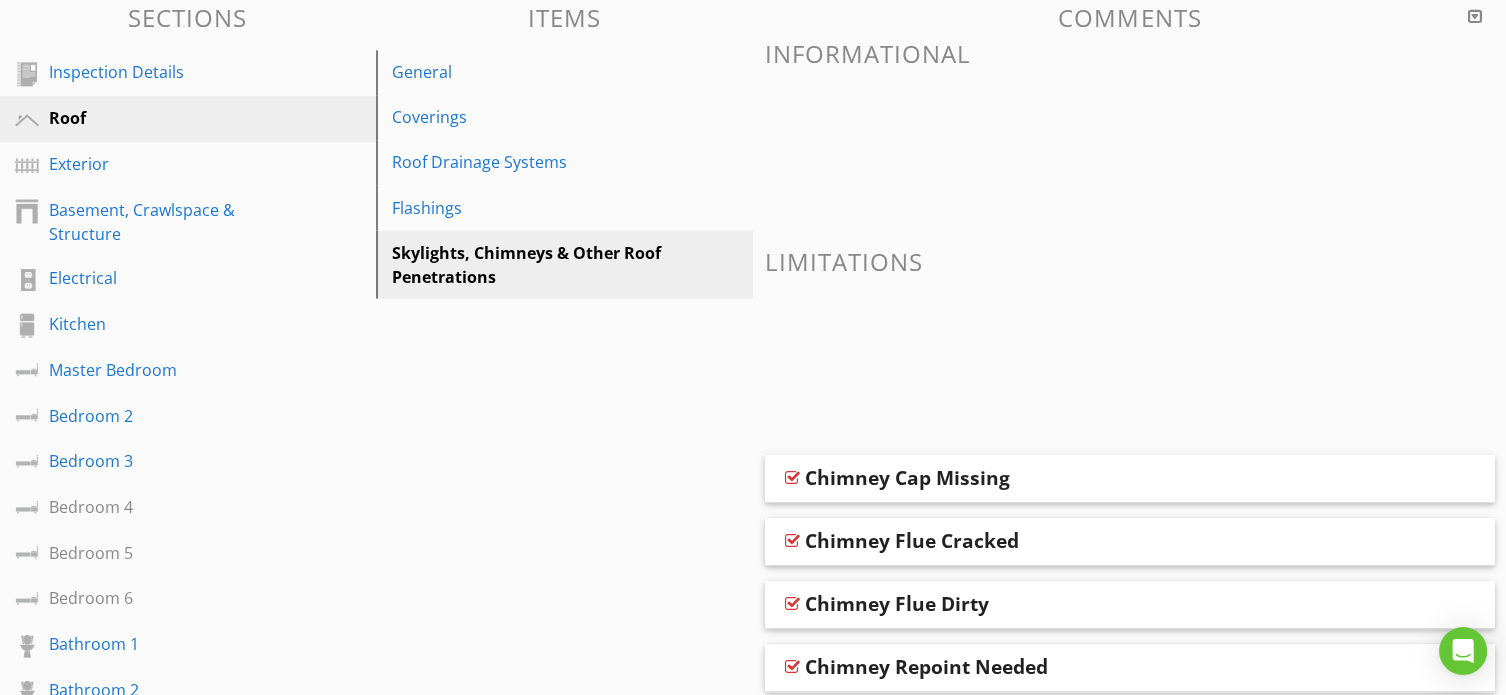 scroll, scrollTop: 194, scrollLeft: 0, axis: vertical 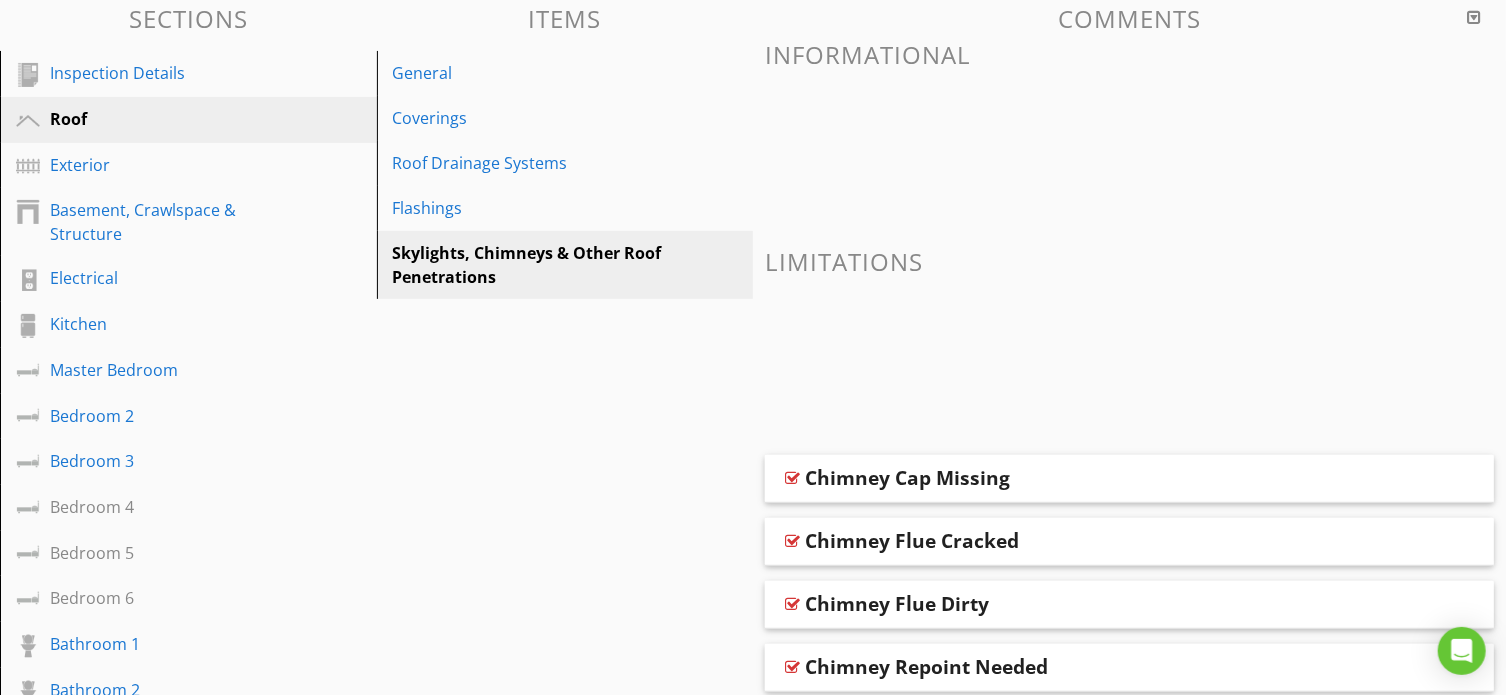 click on "Chimney Cap Missing" at bounding box center [907, 478] 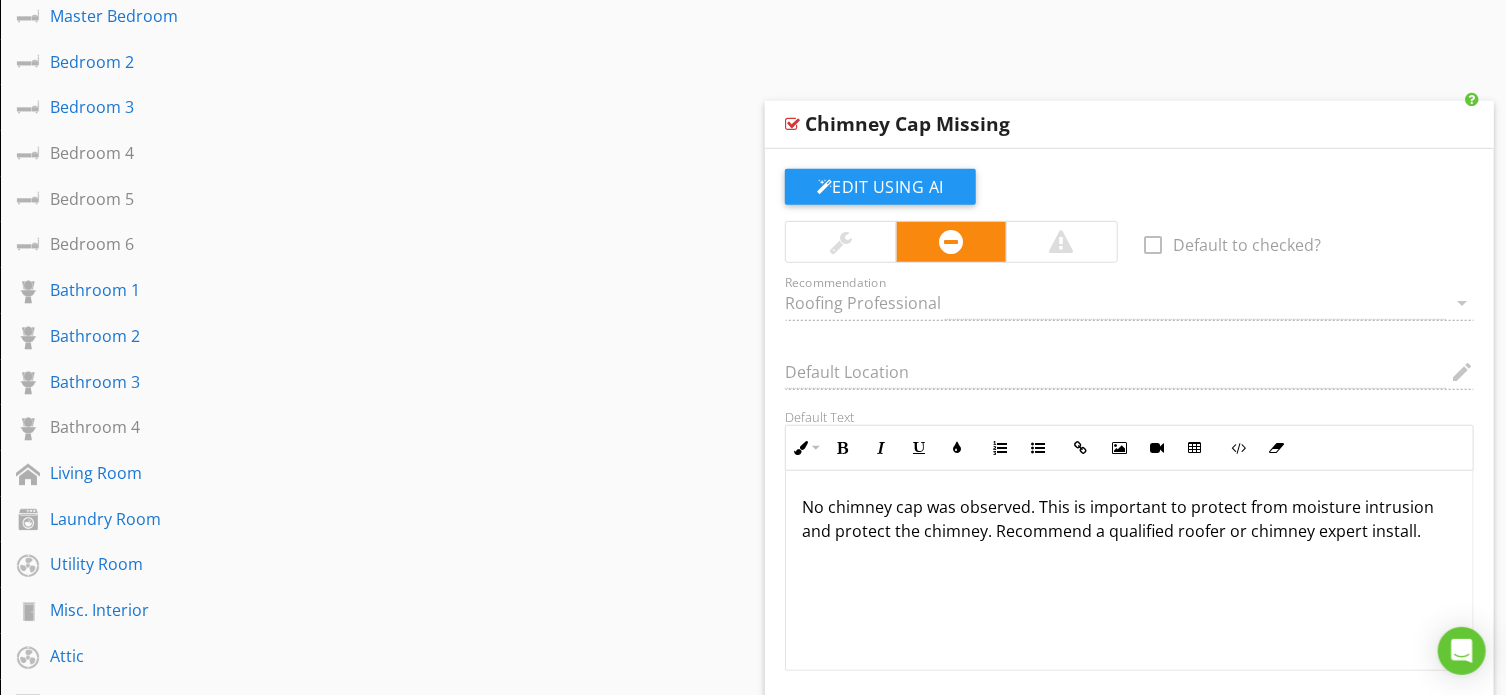 scroll, scrollTop: 554, scrollLeft: 0, axis: vertical 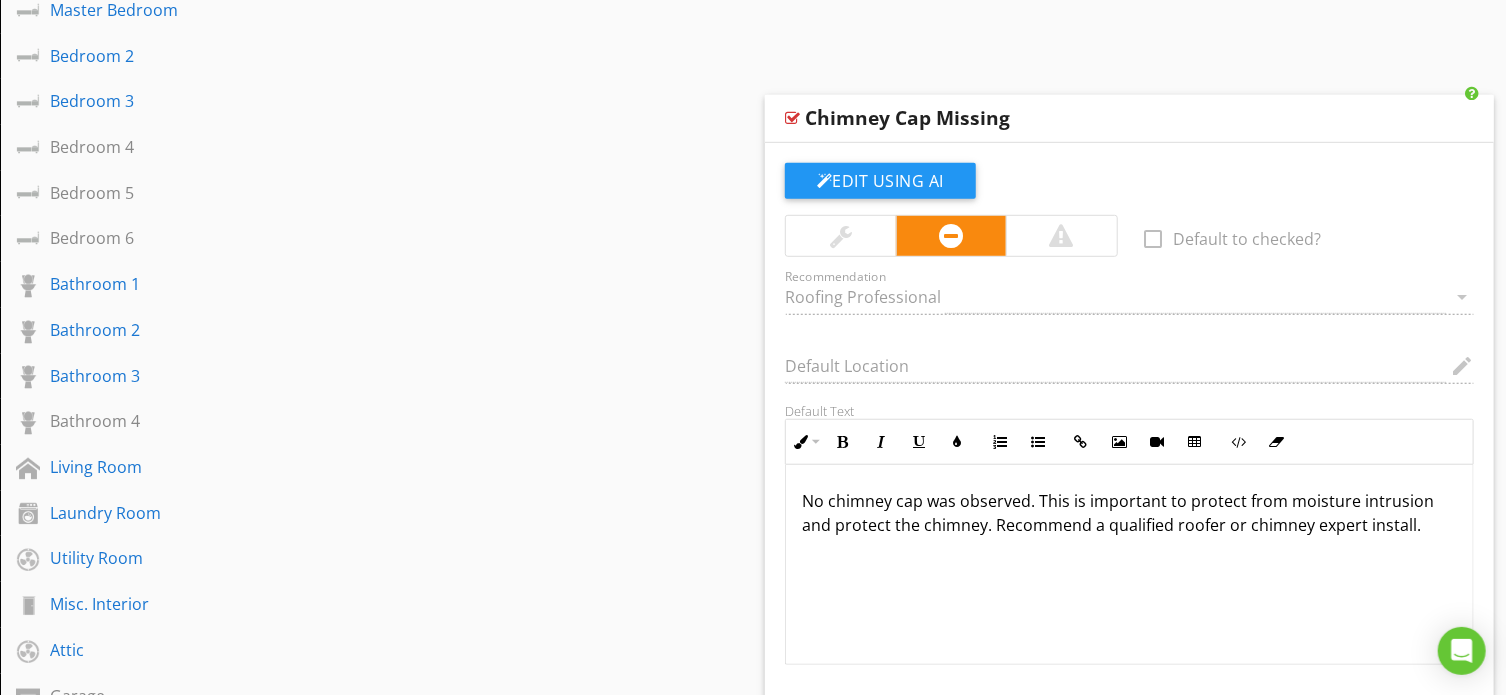 click at bounding box center [841, 236] 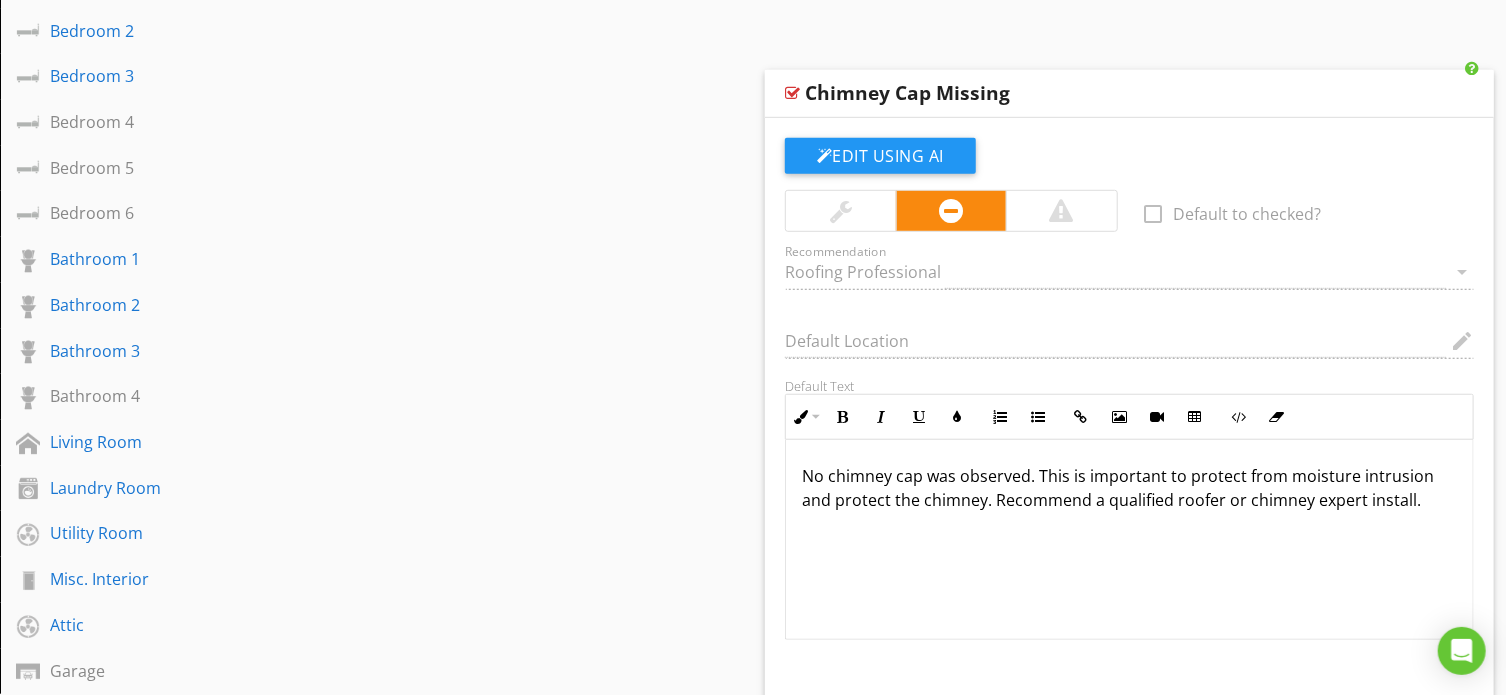 scroll, scrollTop: 0, scrollLeft: 0, axis: both 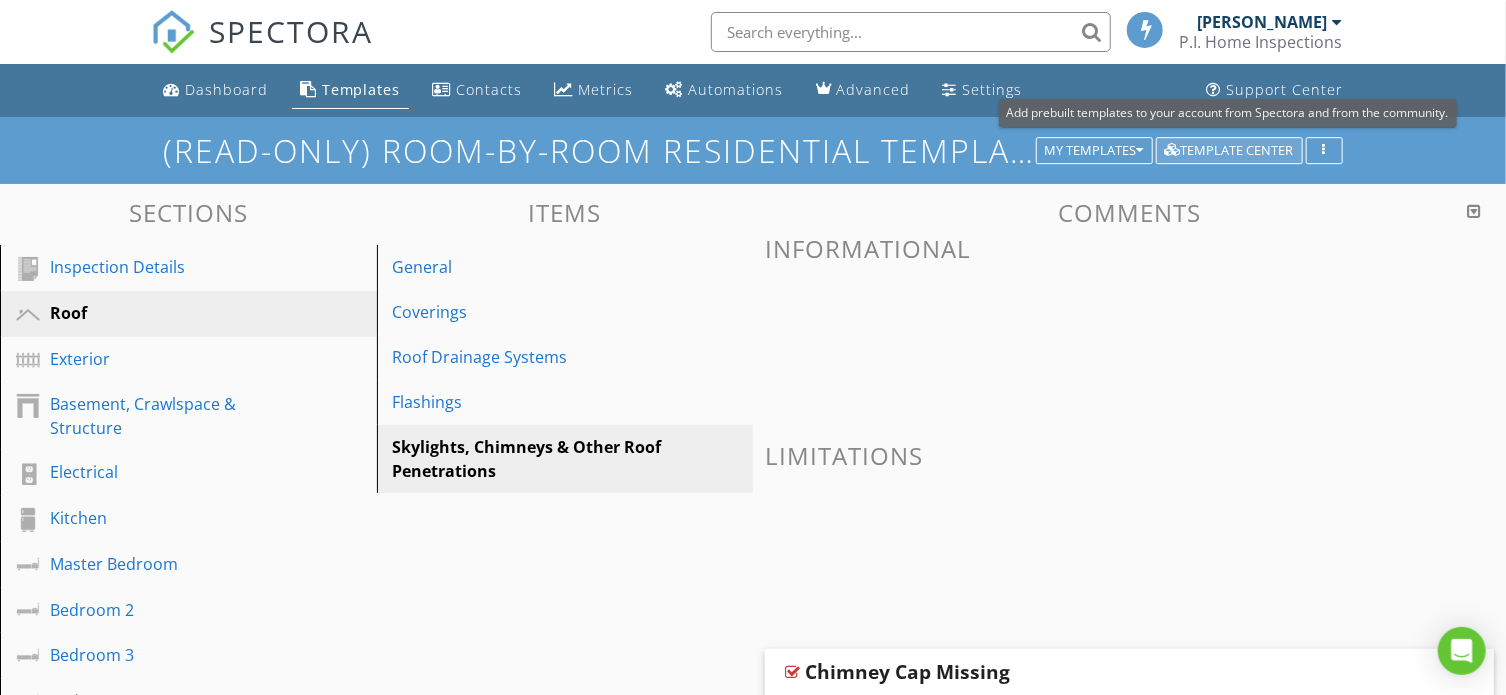 click on "Template Center" at bounding box center [1229, 151] 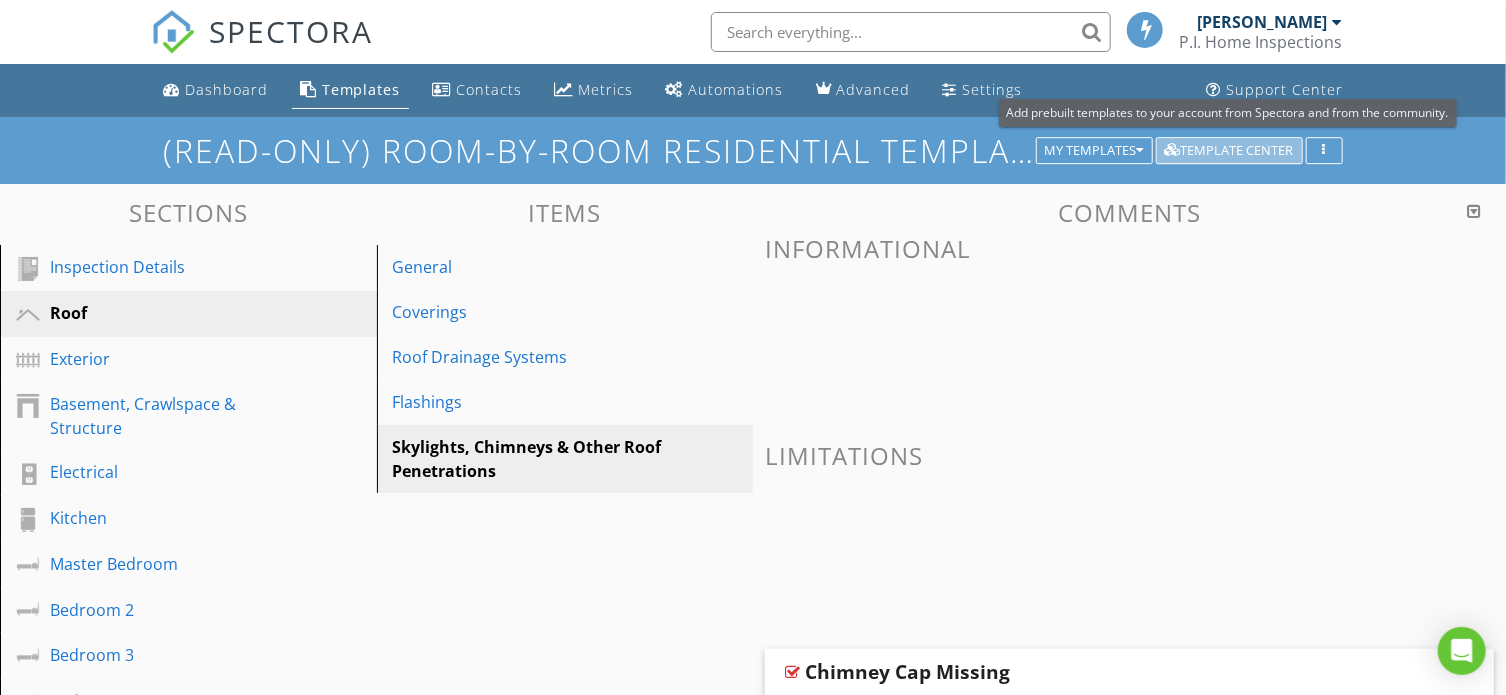 click on "Template Center" at bounding box center (1229, 151) 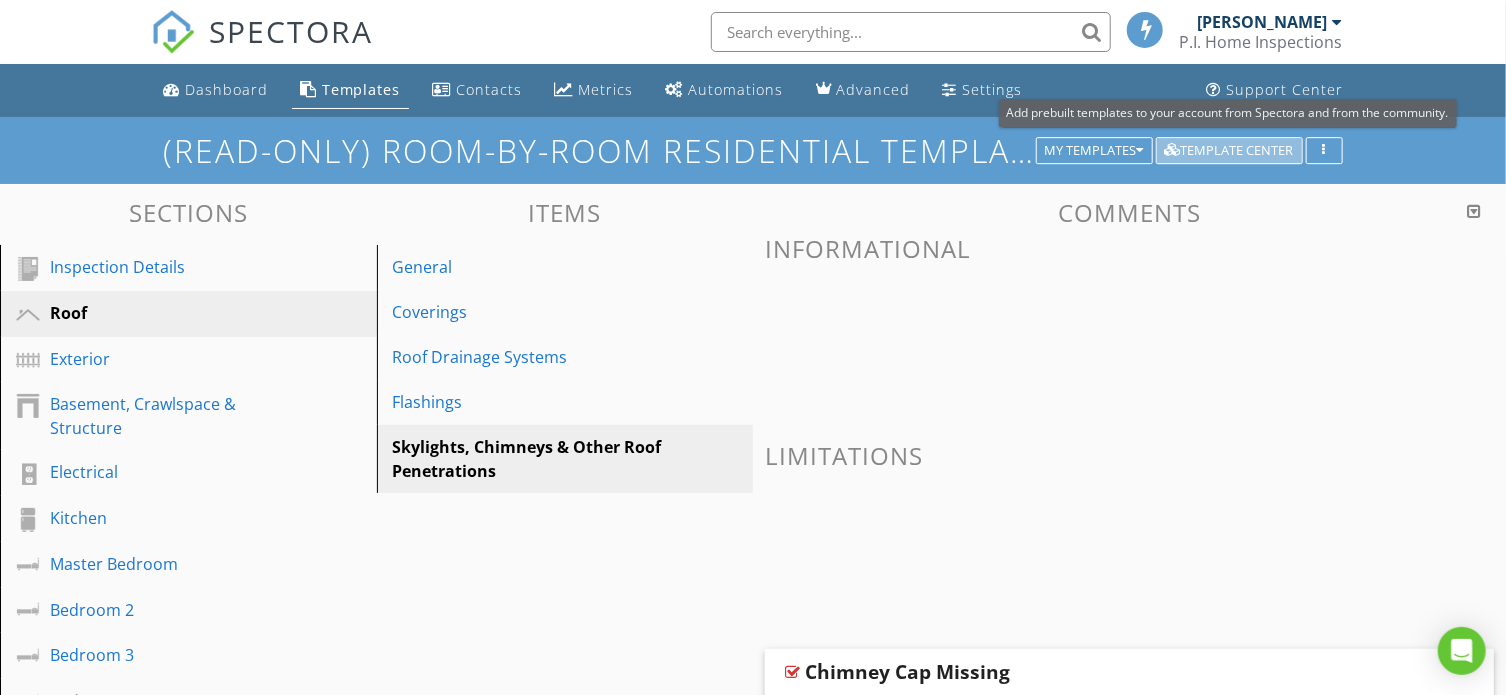 click on "Template Center" at bounding box center (1229, 151) 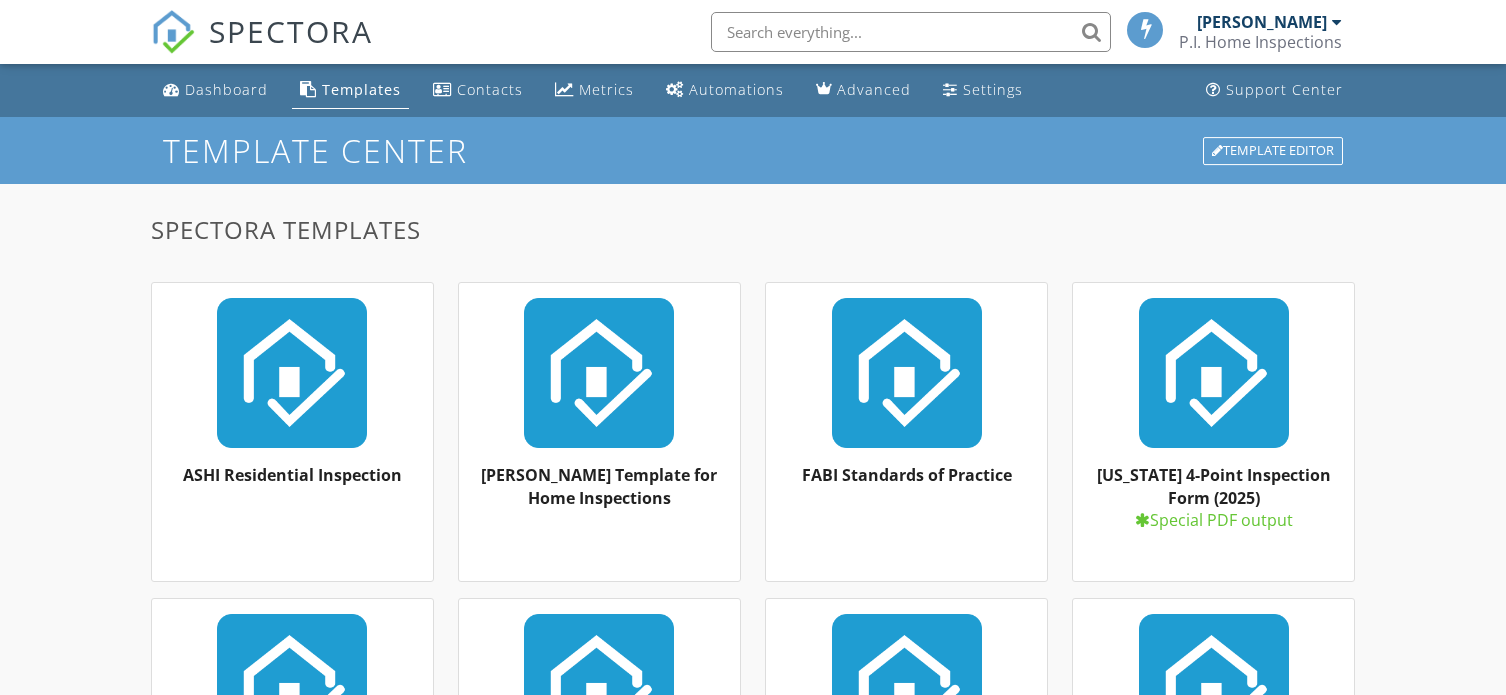 scroll, scrollTop: 0, scrollLeft: 0, axis: both 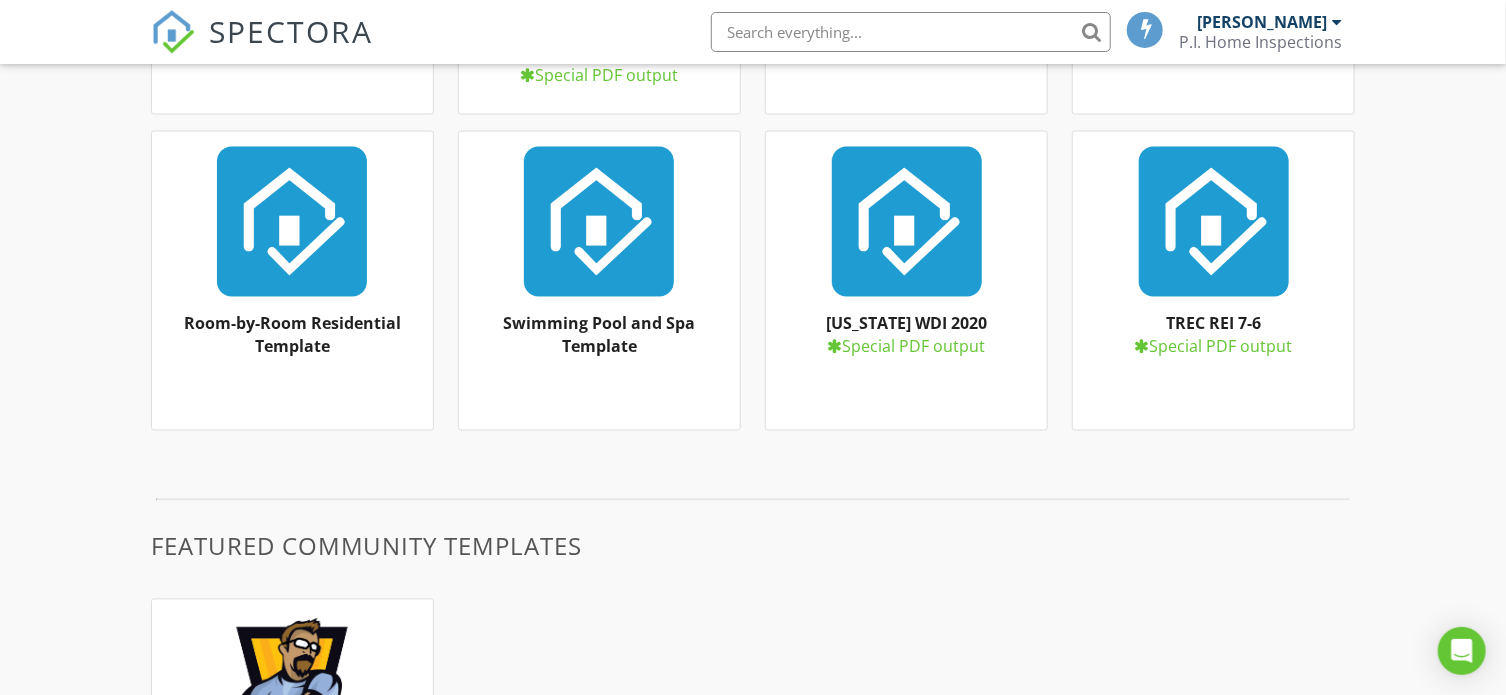 click at bounding box center [292, 222] 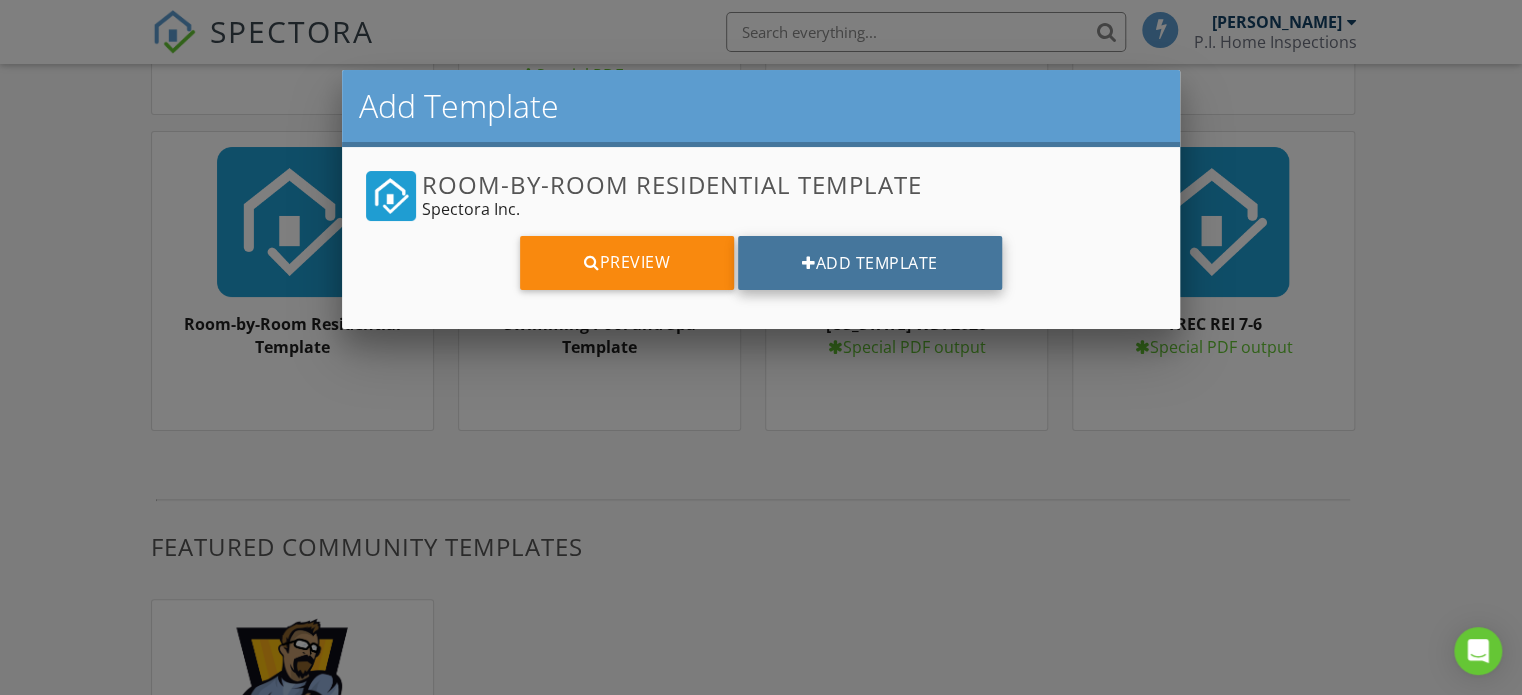 click on "Add Template" at bounding box center [870, 263] 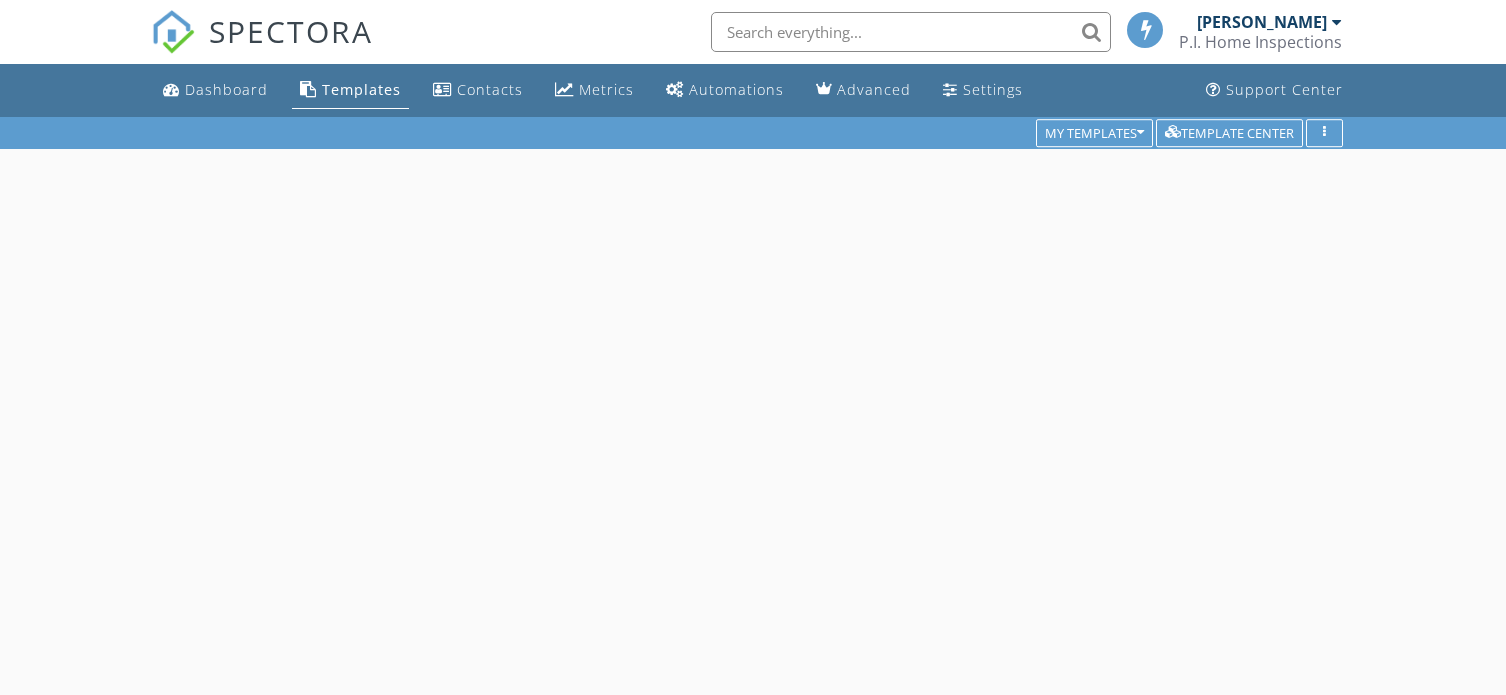 scroll, scrollTop: 0, scrollLeft: 0, axis: both 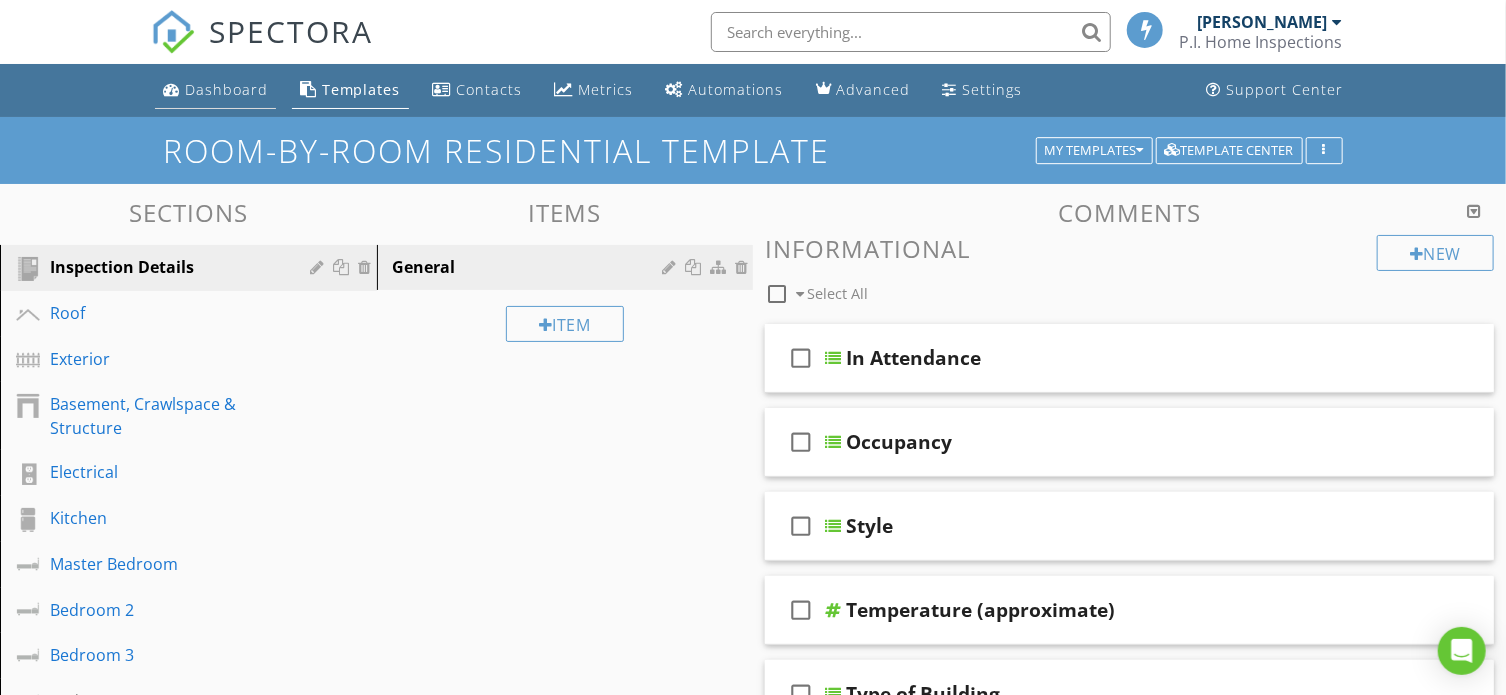click on "Dashboard" at bounding box center (226, 89) 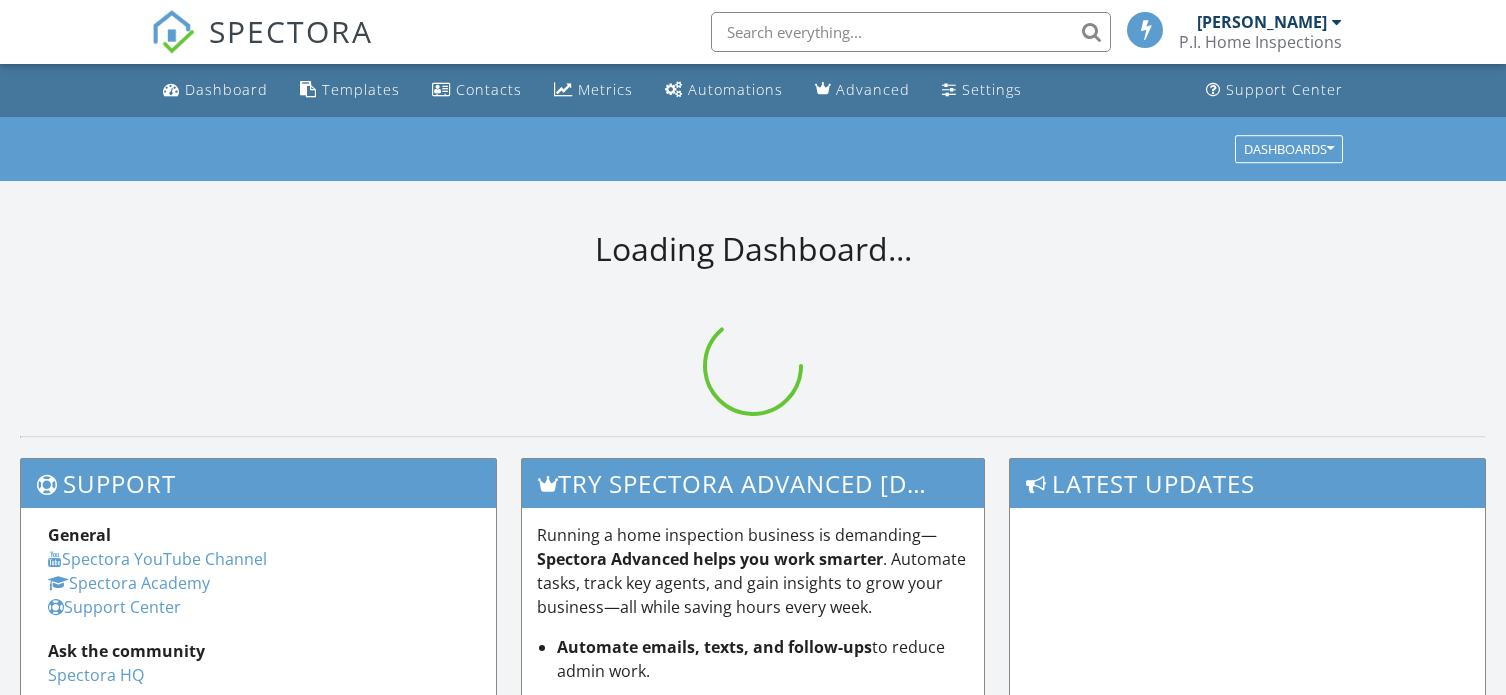 scroll, scrollTop: 0, scrollLeft: 0, axis: both 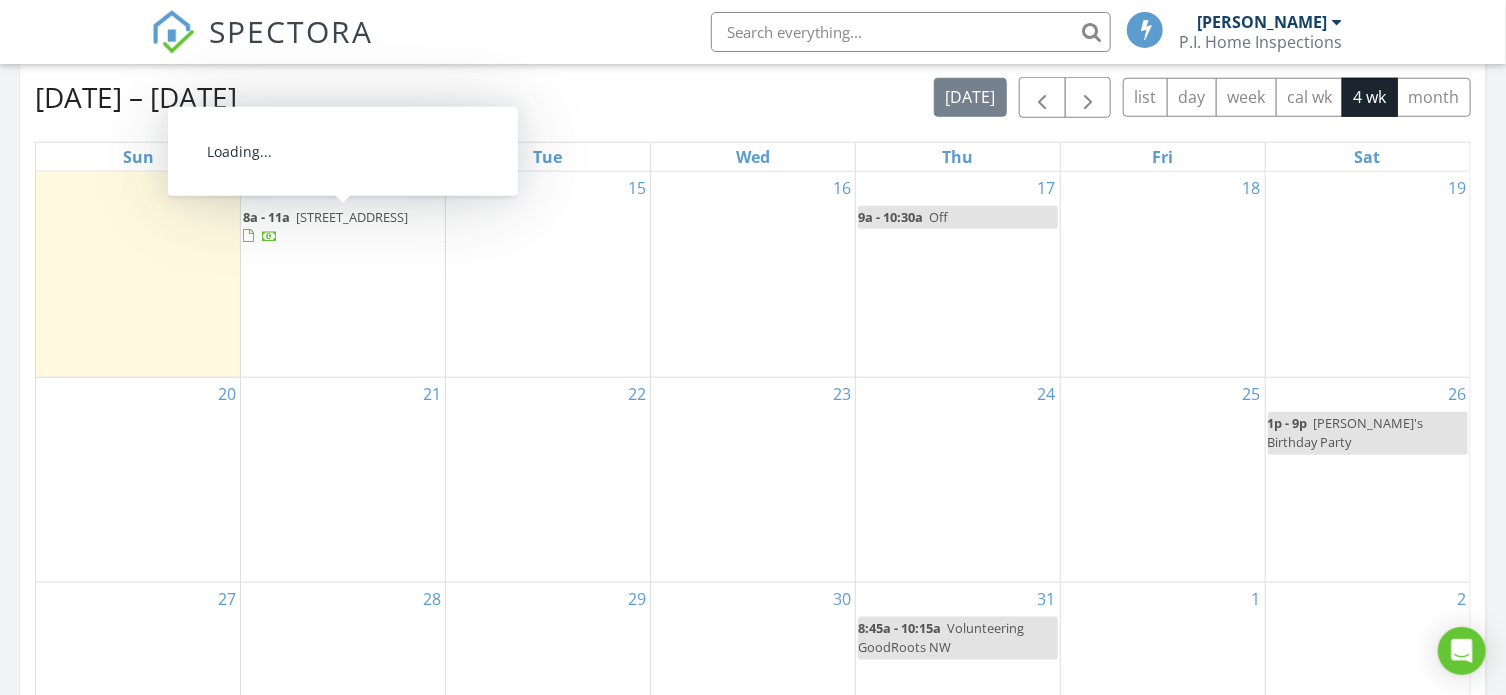 click on "10218 63rd Ave Ct E, Puyallup 98373" at bounding box center (352, 217) 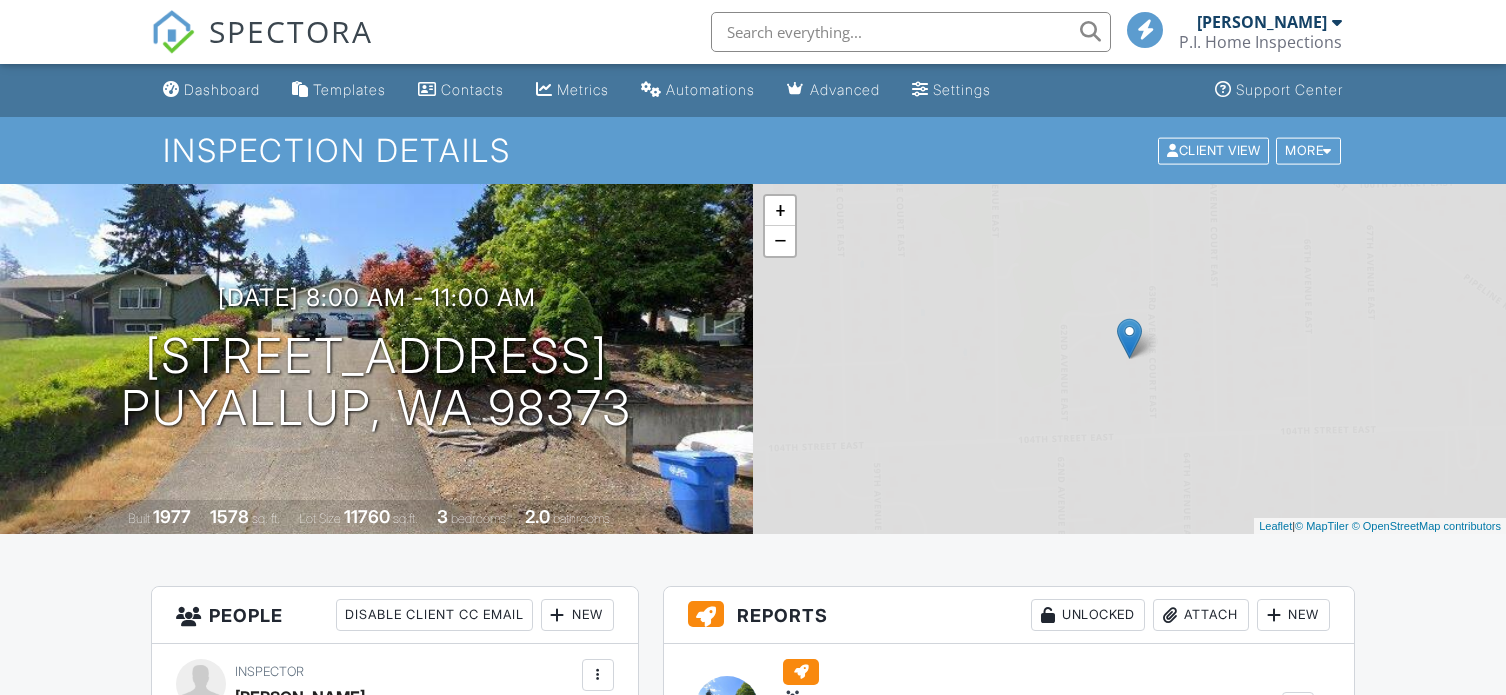 scroll, scrollTop: 0, scrollLeft: 0, axis: both 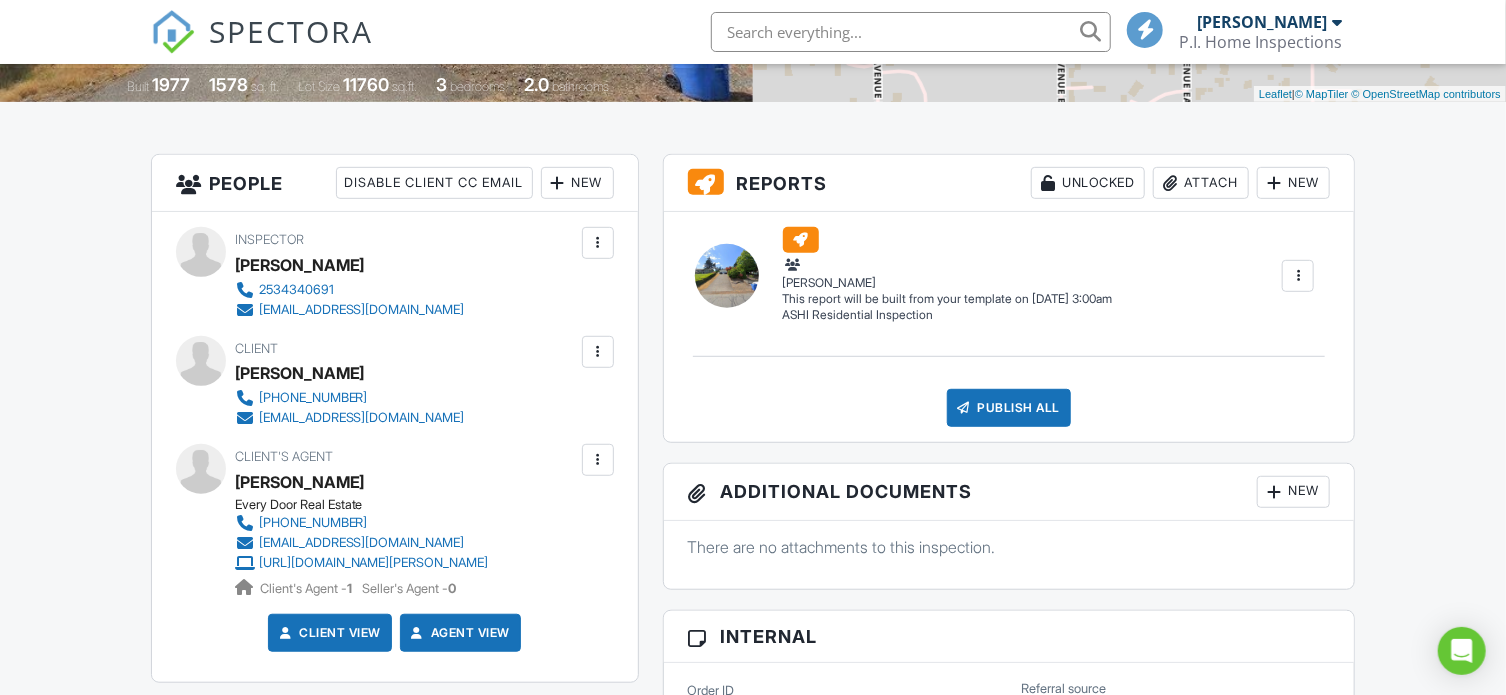click at bounding box center (1298, 276) 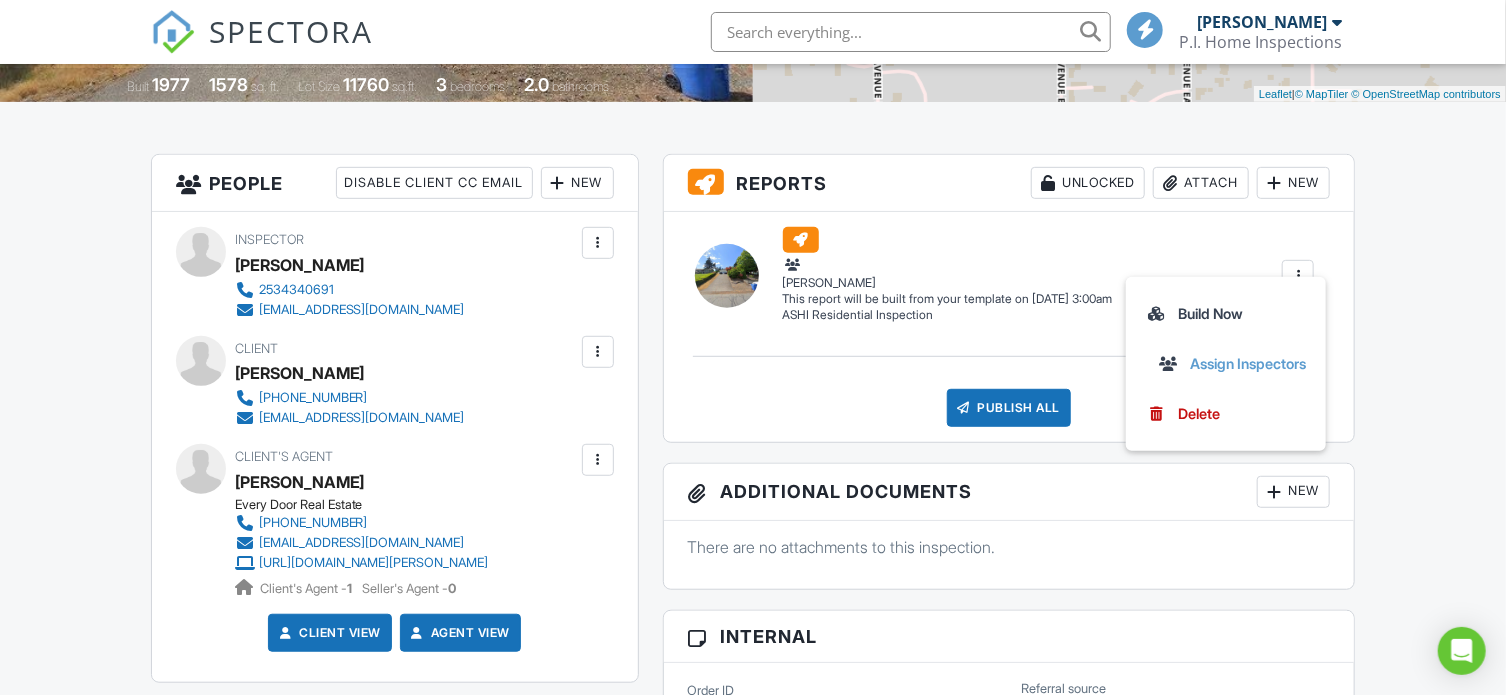 click on "(Untitled report)
ASHI Residential Inspection
Michal Kovarik
Edit
View
ASHI Residential Inspection
Michal Kovarik
This report will be built from your template on 07/14/25  3:00am
Quick Publish
Assign Inspectors
Copy
Build Now
Assign Inspectors
Delete
Publish All
Checking report completion" at bounding box center [1009, 326] 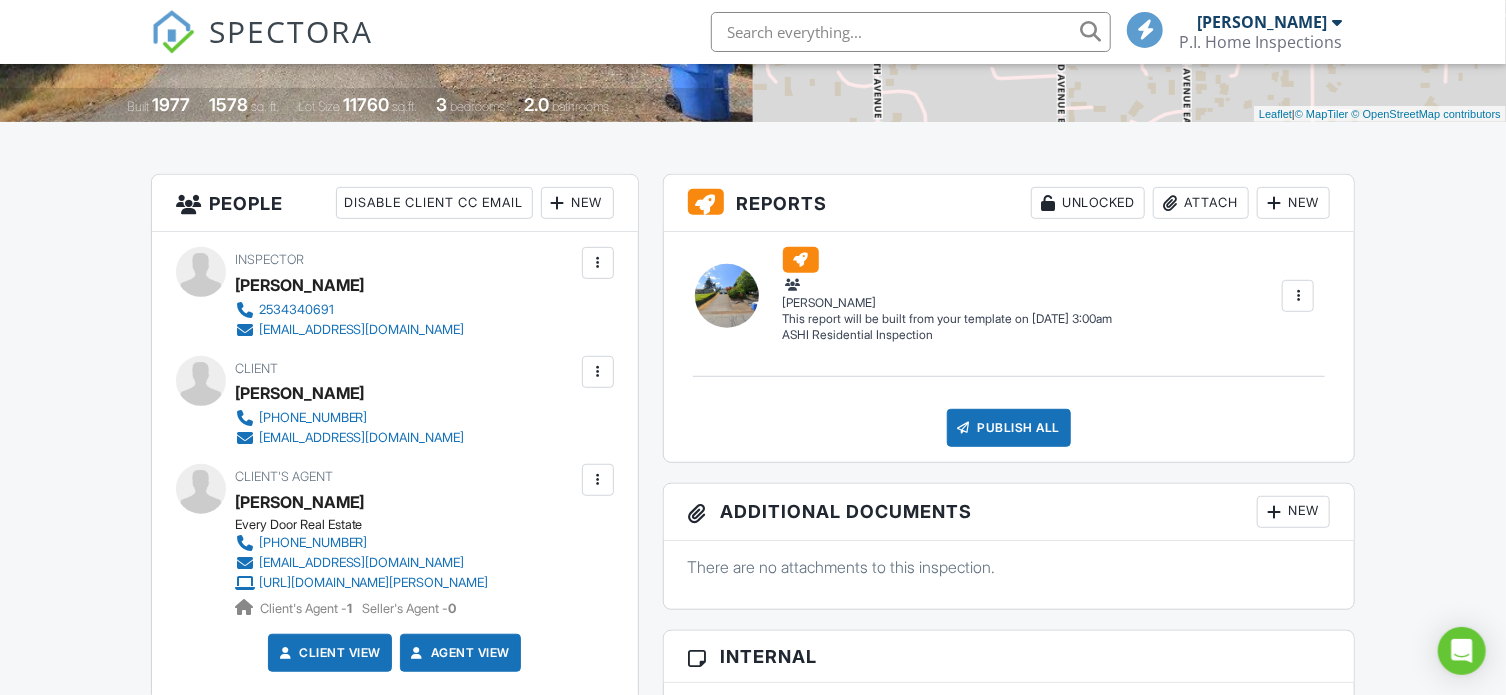 scroll, scrollTop: 423, scrollLeft: 0, axis: vertical 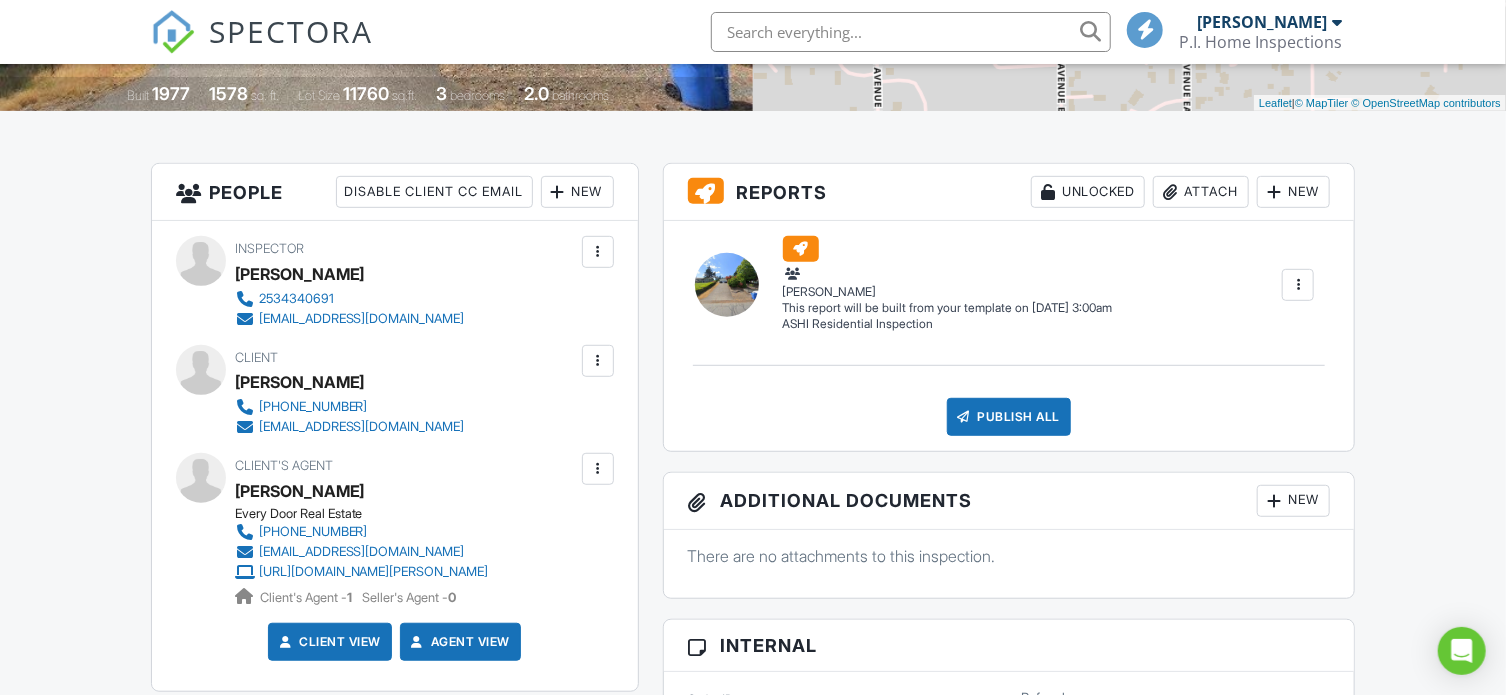 click at bounding box center (598, 252) 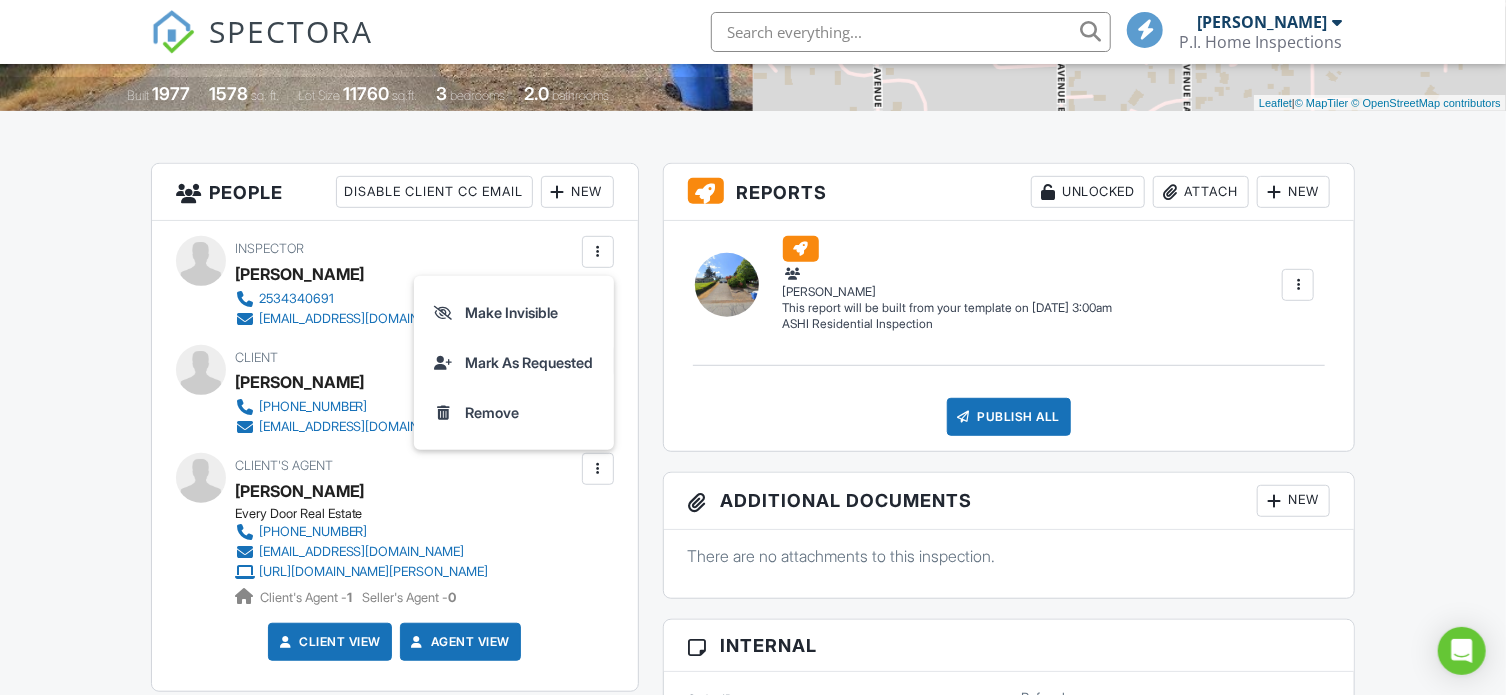 click on "Dashboard
Templates
Contacts
Metrics
Automations
Advanced
Settings
Support Center
Inspection Details
Client View
More
Property Details
Reschedule
Reorder / Copy
Share
Cancel
Delete
Print Order
Convert to V9
View Change Log
07/14/2025  8:00 am
- 11:00 am
10218 63rd Ave Ct E
Puyallup, WA 98373
Built
1977
1578
sq. ft.
Lot Size
11760
sq.ft.
3
bedrooms
2.0
bathrooms
+ − Leaflet  |  © MapTiler   © OpenStreetMap contributors
All emails and texts are disabled for this inspection!
Turn on emails and texts
Turn on and Requeue Notifications
Reports
Unlocked
Attach
New
(Untitled report)
ASHI Residential Inspection" at bounding box center [753, 1278] 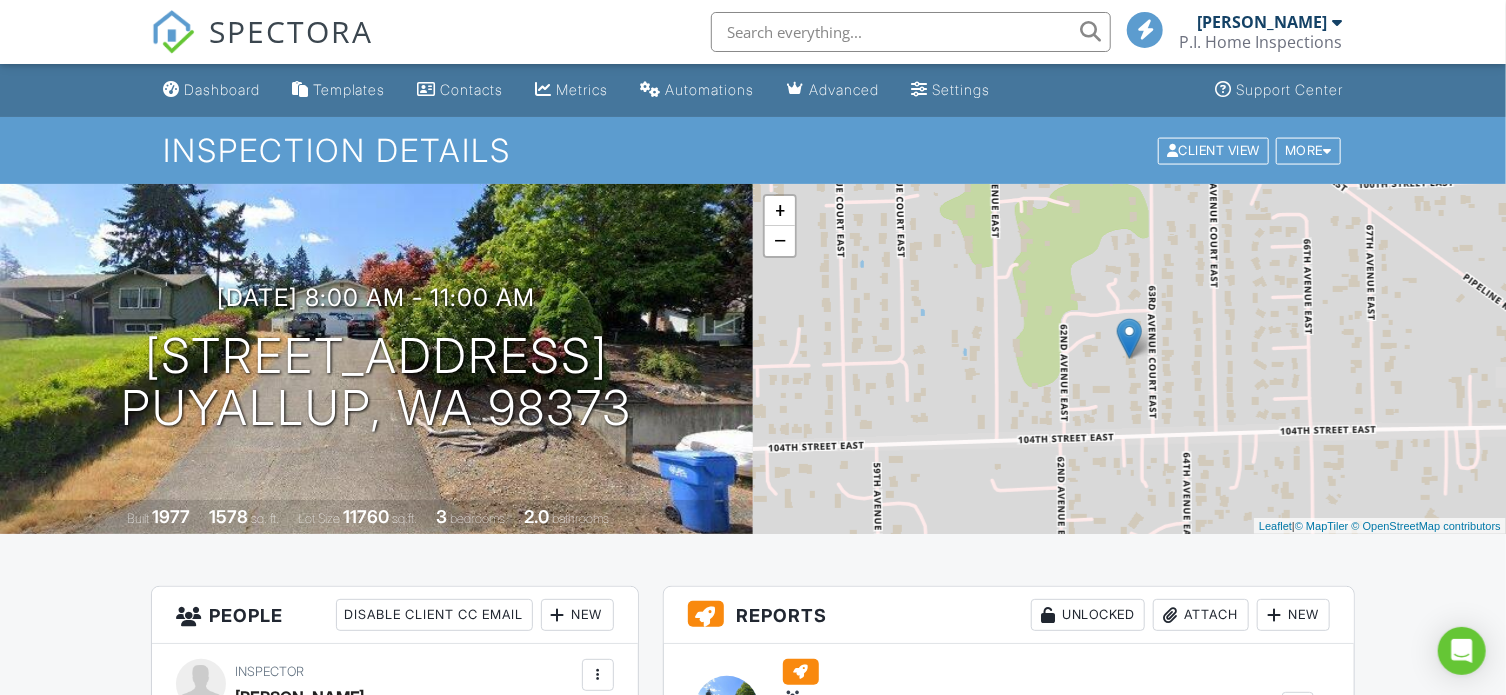 scroll, scrollTop: 60, scrollLeft: 0, axis: vertical 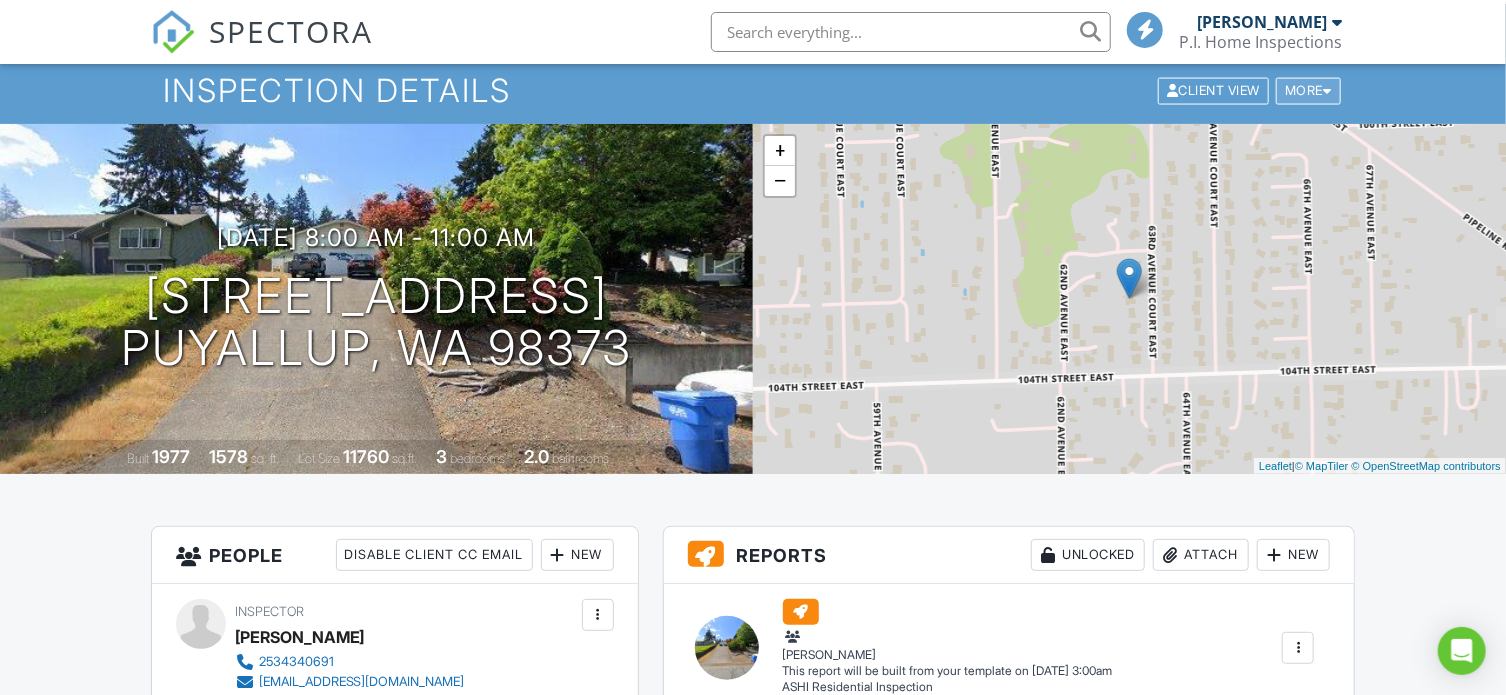 click on "More" at bounding box center [1308, 90] 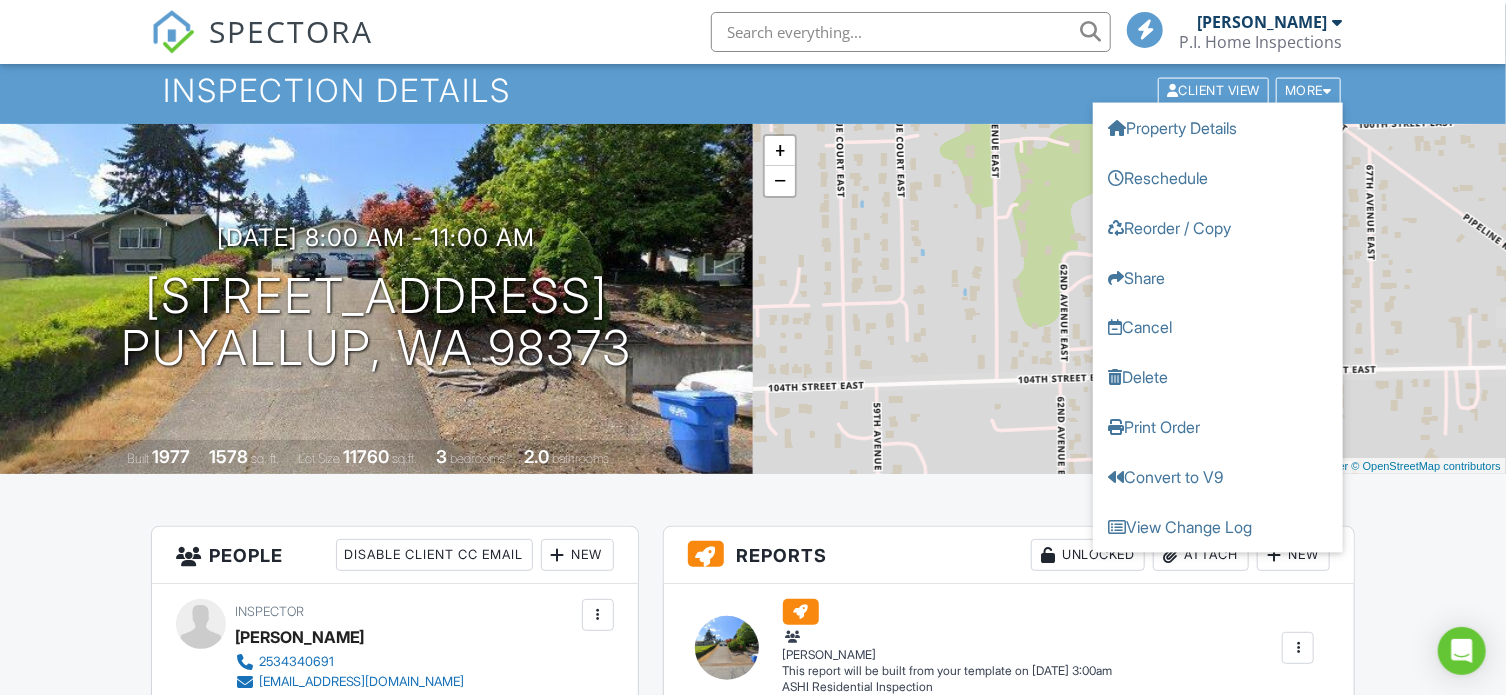 click on "Inspection Details" at bounding box center [752, 90] 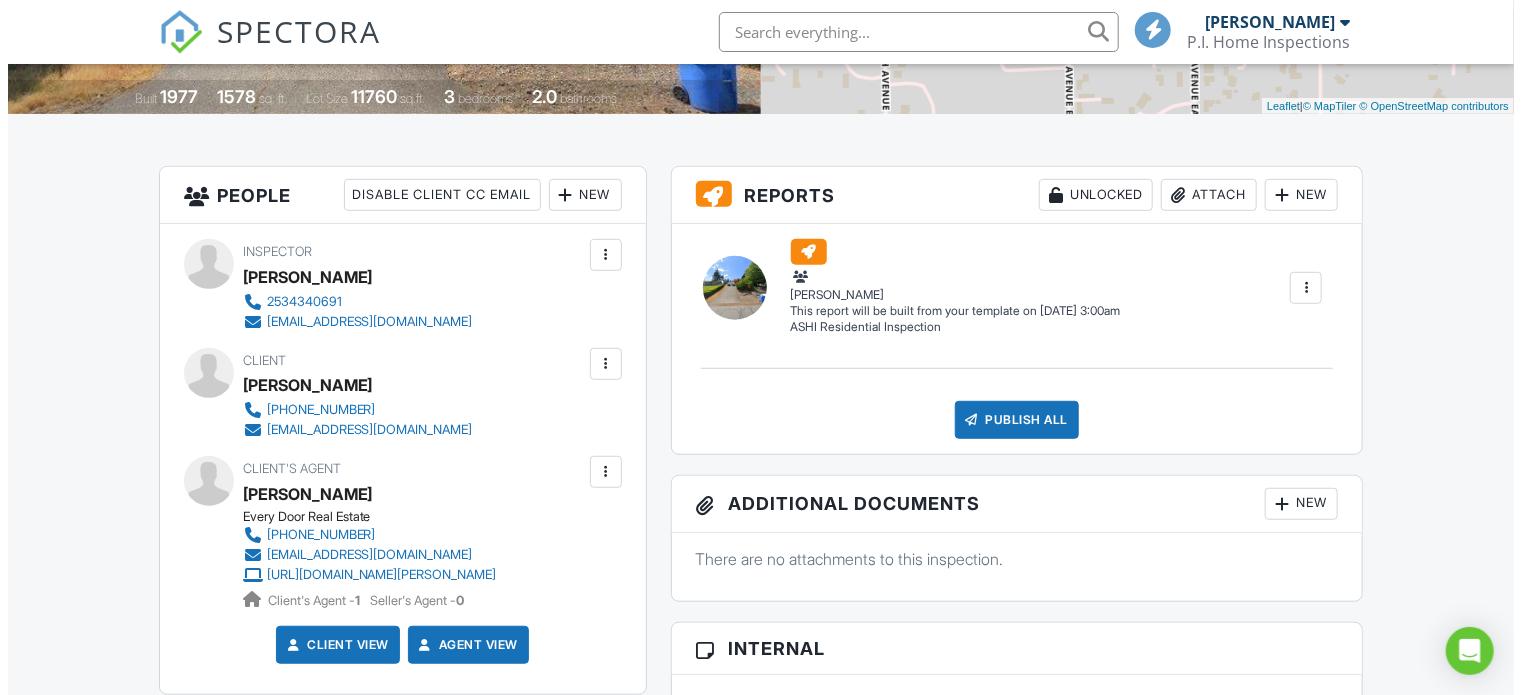 scroll, scrollTop: 420, scrollLeft: 0, axis: vertical 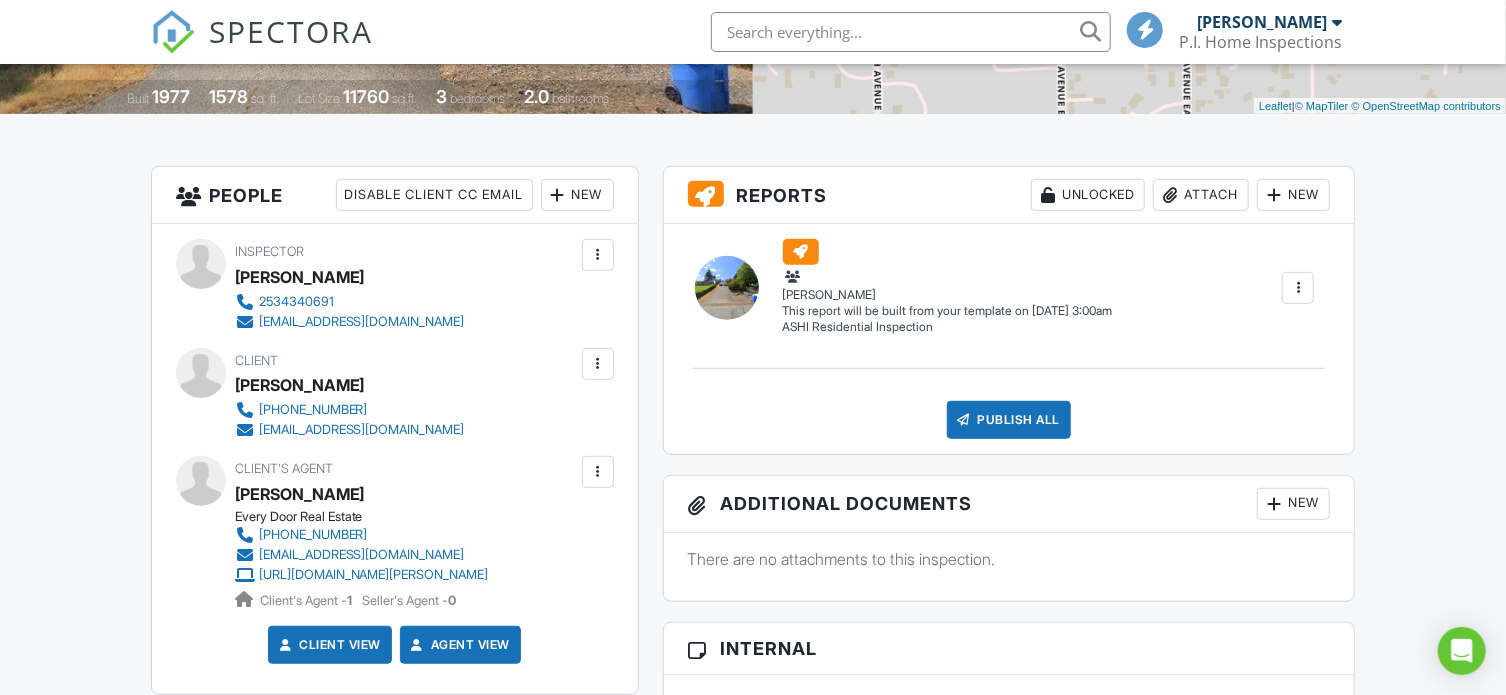 click on "New" at bounding box center (1293, 195) 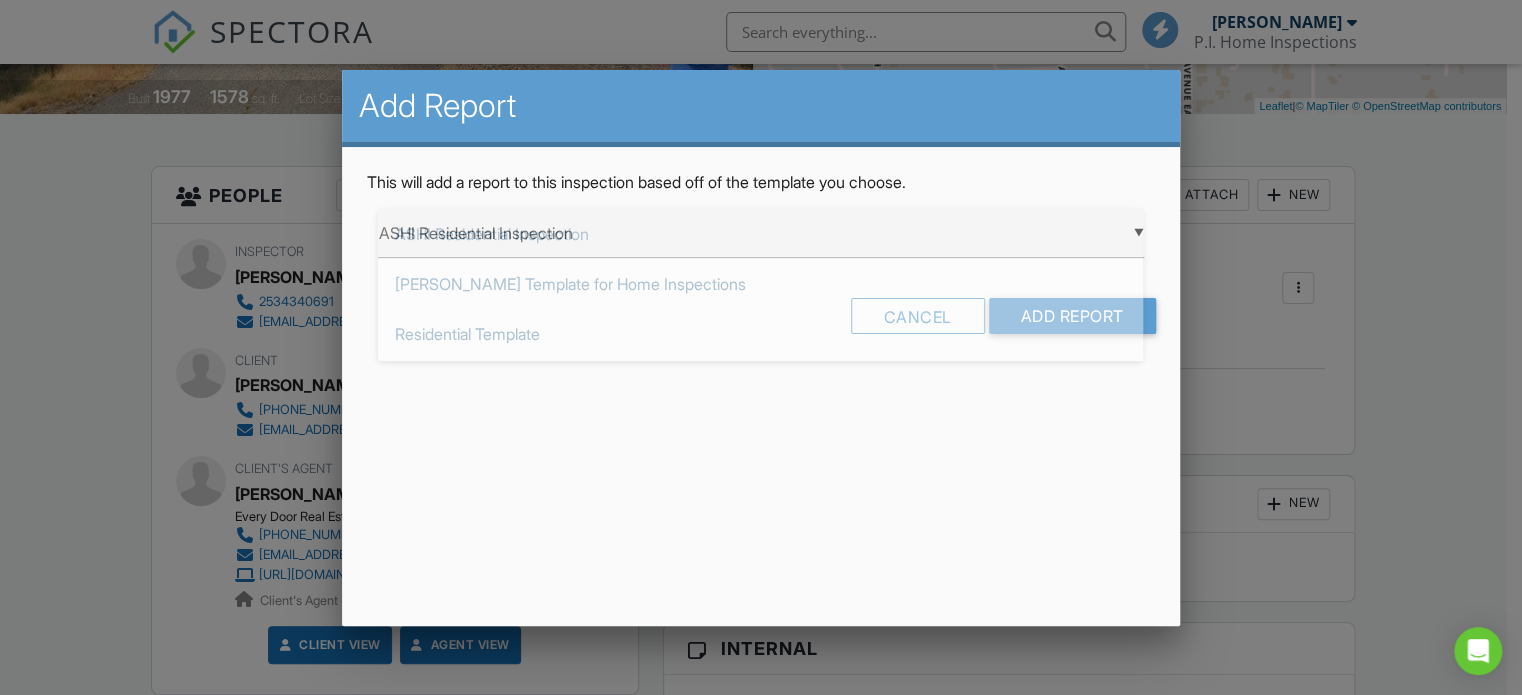 click on "▼ ASHI Residential Inspection ASHI Residential Inspection Ben Gromicko's Template for Home Inspections Residential Template Room-by-Room Residential Template Room-by-Room Residential Template ASHI Residential Inspection
Ben Gromicko's Template for Home Inspections
Residential Template
Room-by-Room Residential Template
Room-by-Room Residential Template" at bounding box center (760, 233) 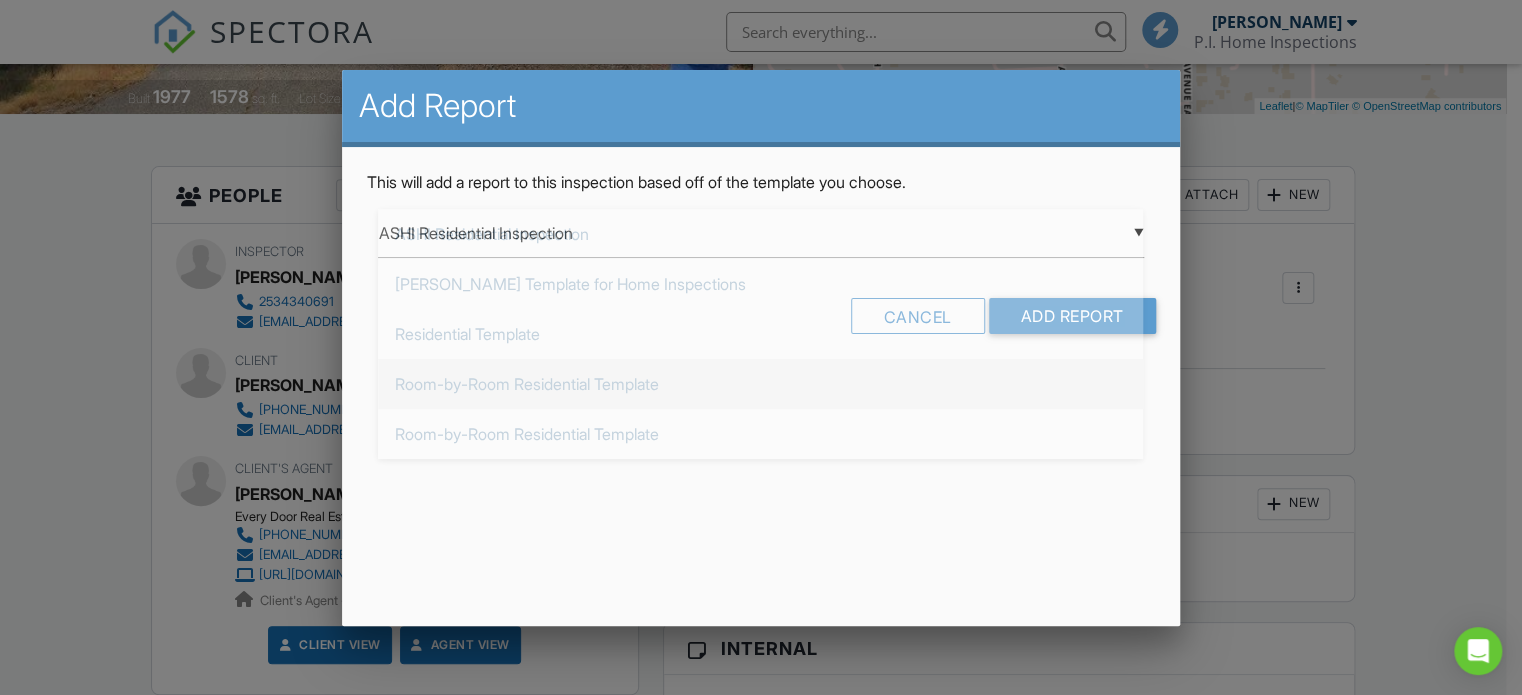 click on "Room-by-Room Residential Template" at bounding box center (760, 384) 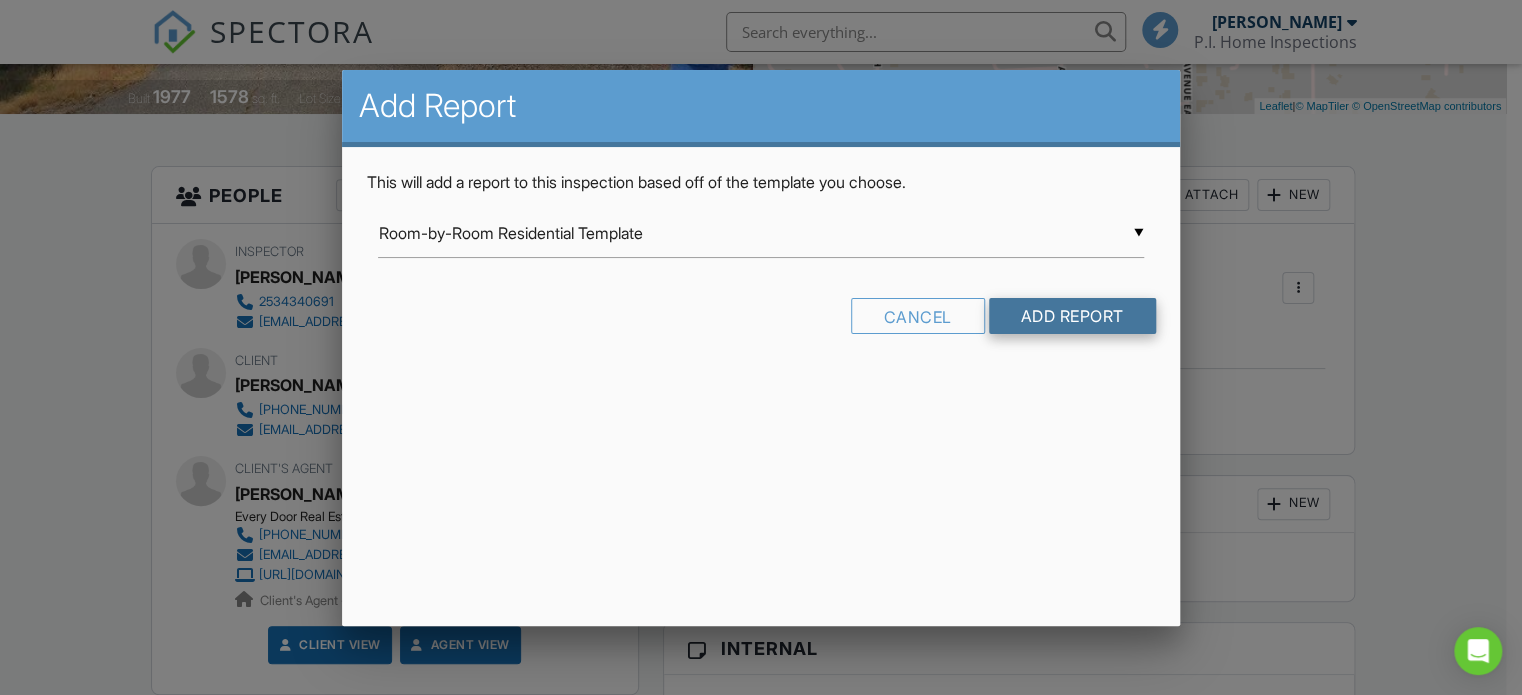 click on "Add Report" at bounding box center (1072, 316) 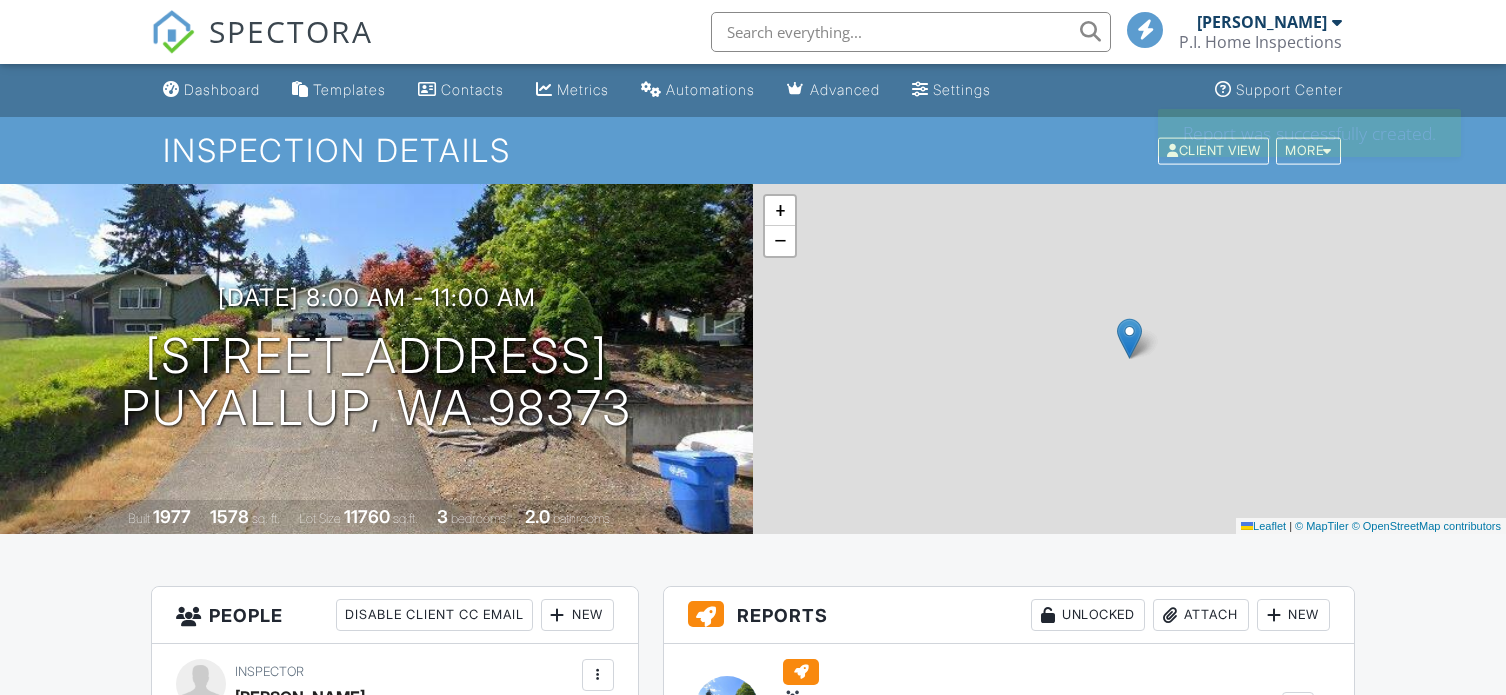 scroll, scrollTop: 0, scrollLeft: 0, axis: both 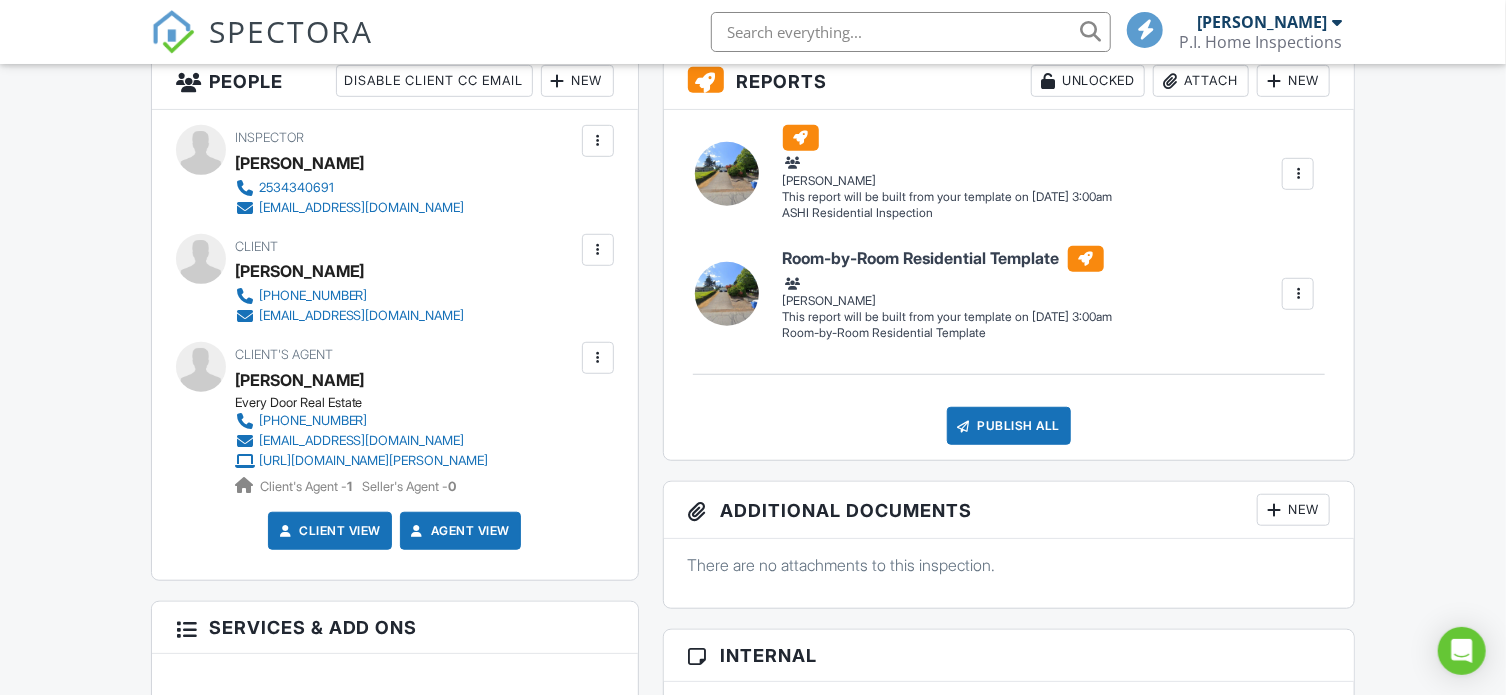 drag, startPoint x: 1178, startPoint y: 471, endPoint x: 829, endPoint y: 315, distance: 382.2787 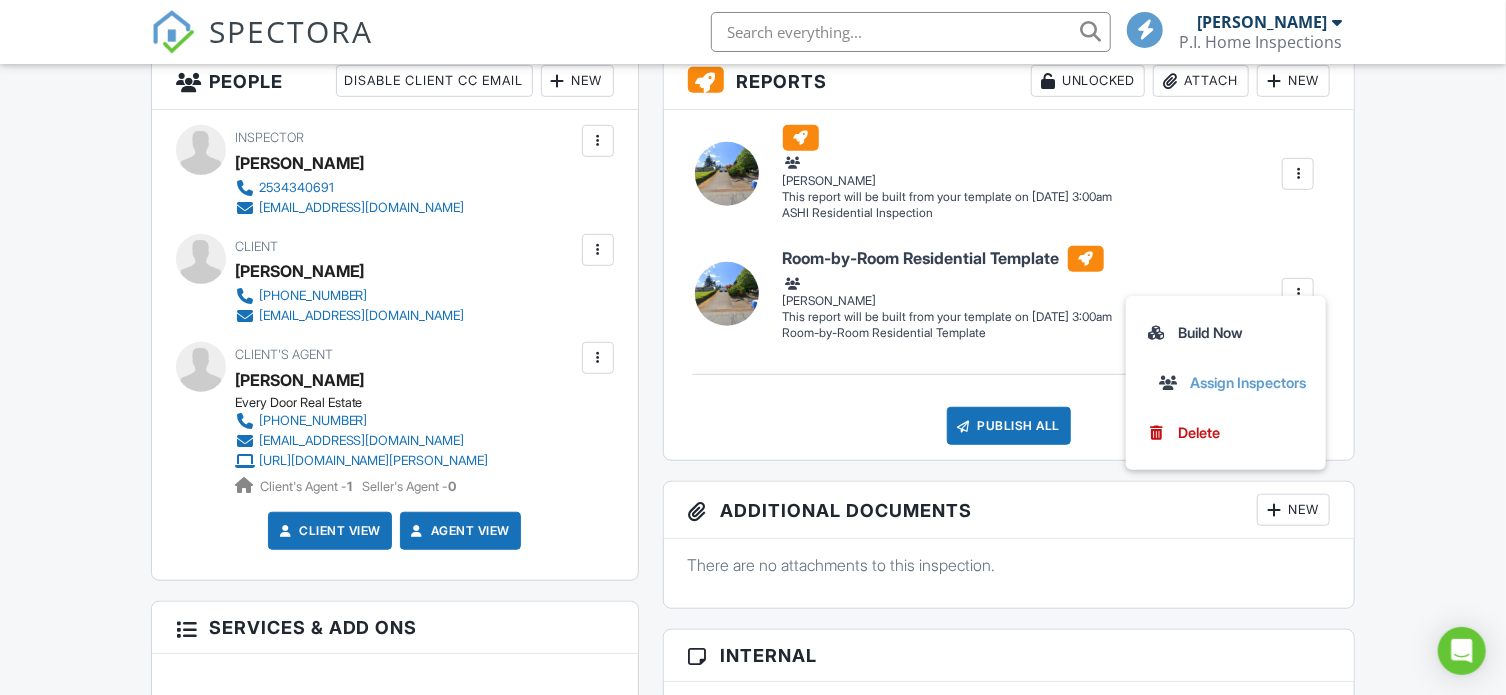 click at bounding box center [1298, 174] 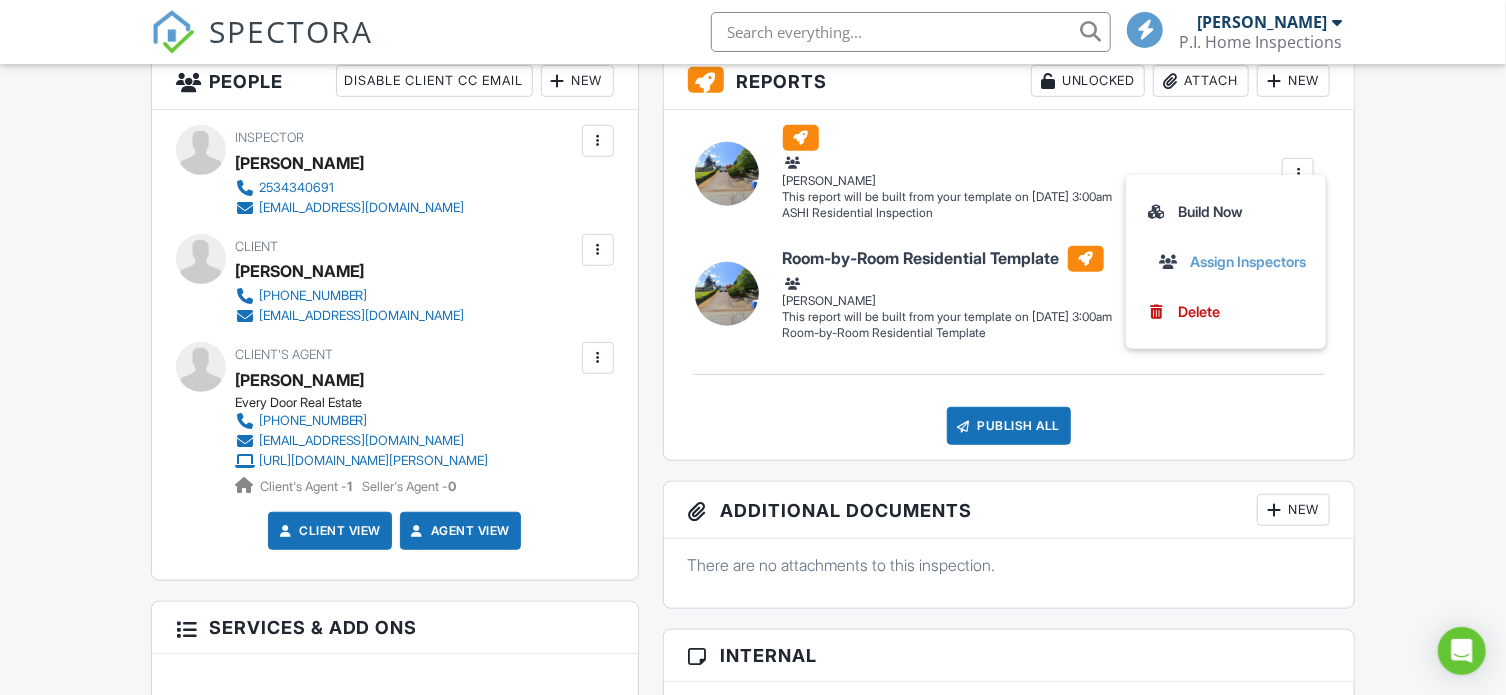 click on "Dashboard
Templates
Contacts
Metrics
Automations
Advanced
Settings
Support Center
Inspection Details
Client View
More
Property Details
Reschedule
Reorder / Copy
Share
Cancel
[GEOGRAPHIC_DATA]
Print Order
Convert to V9
View Change Log
[DATE]  8:00 am
- 11:00 am
[STREET_ADDRESS]
[GEOGRAPHIC_DATA], WA 98373
Built
1977
1578
sq. ft.
Lot Size
11760
sq.ft.
3
bedrooms
2.0
bathrooms
+ −  Leaflet   |   © MapTiler   © OpenStreetMap contributors
All emails and texts are disabled for this inspection!
Turn on emails and texts
Turn on and Requeue Notifications
Reports
Unlocked
Attach
New
(Untitled report)
ASHI Residential Inspection" at bounding box center [753, 1227] 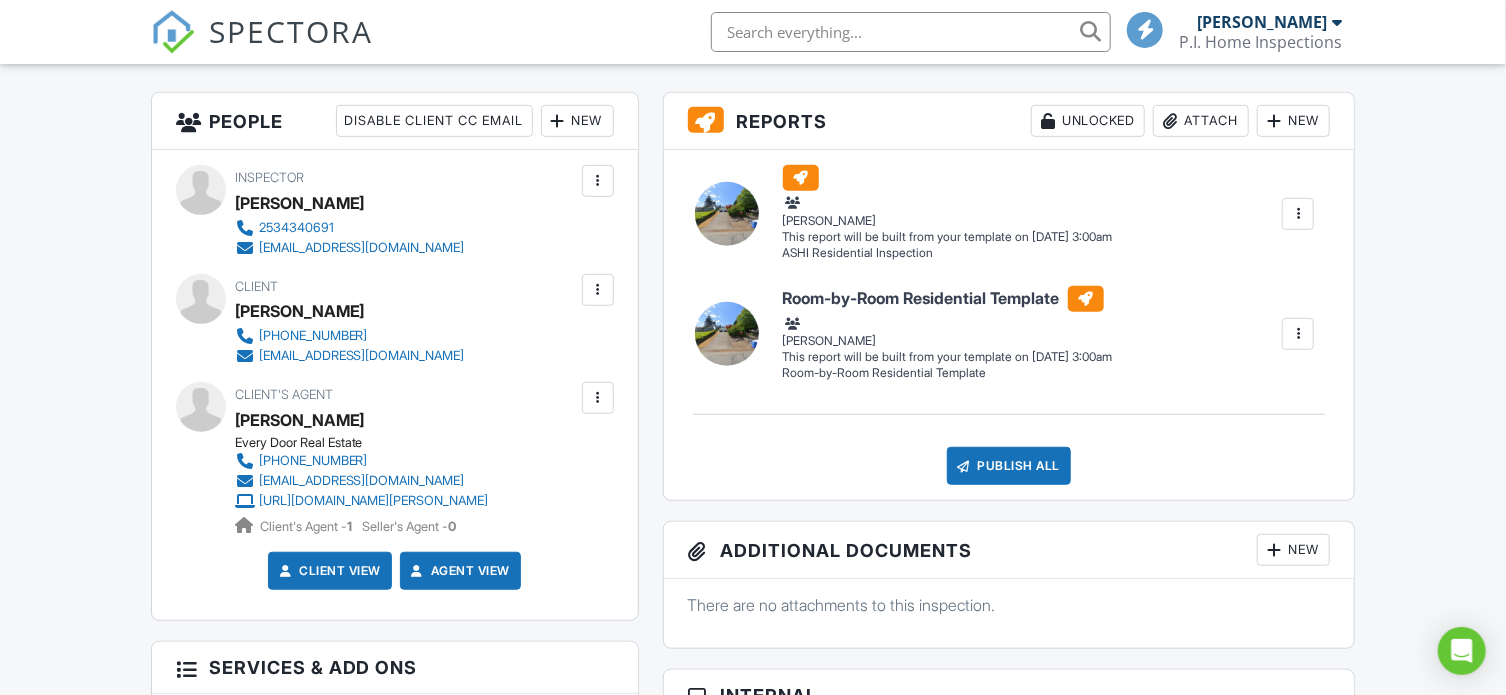 scroll, scrollTop: 492, scrollLeft: 0, axis: vertical 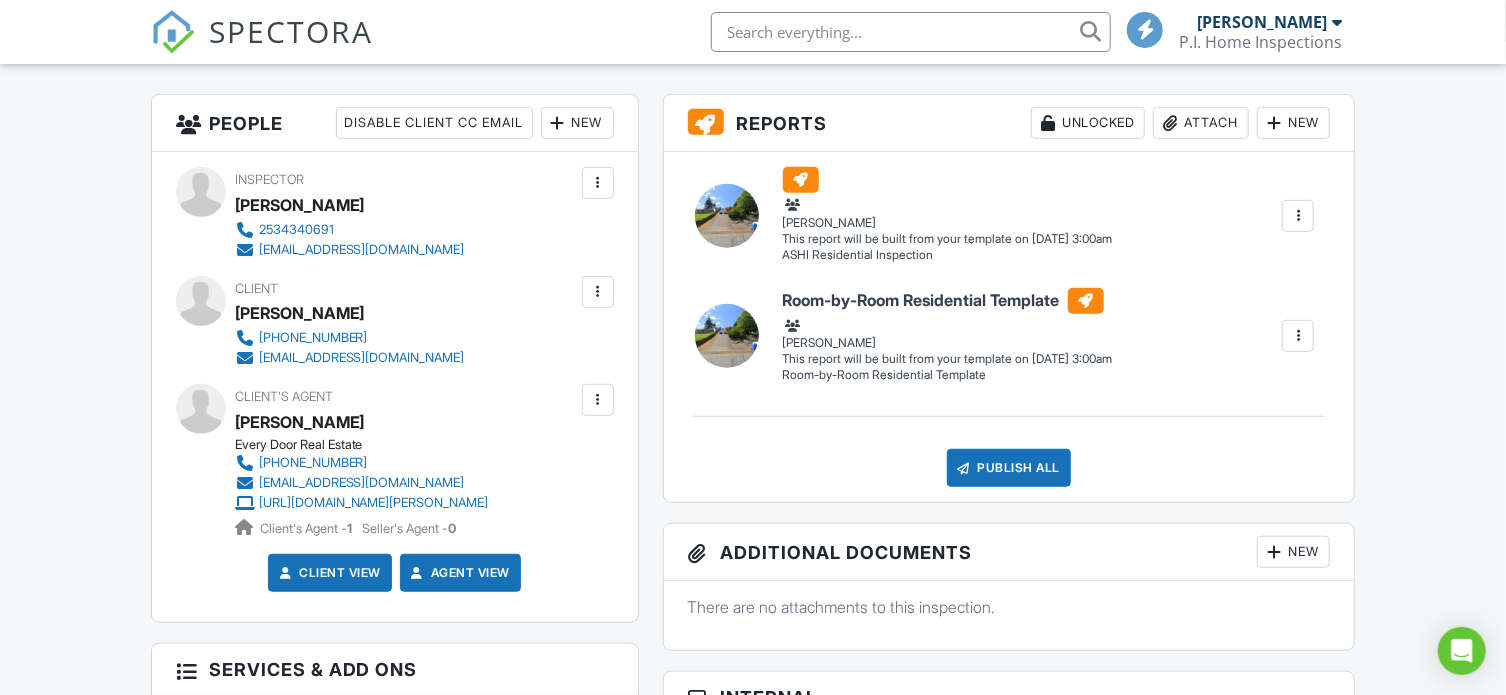 click at bounding box center (1298, 216) 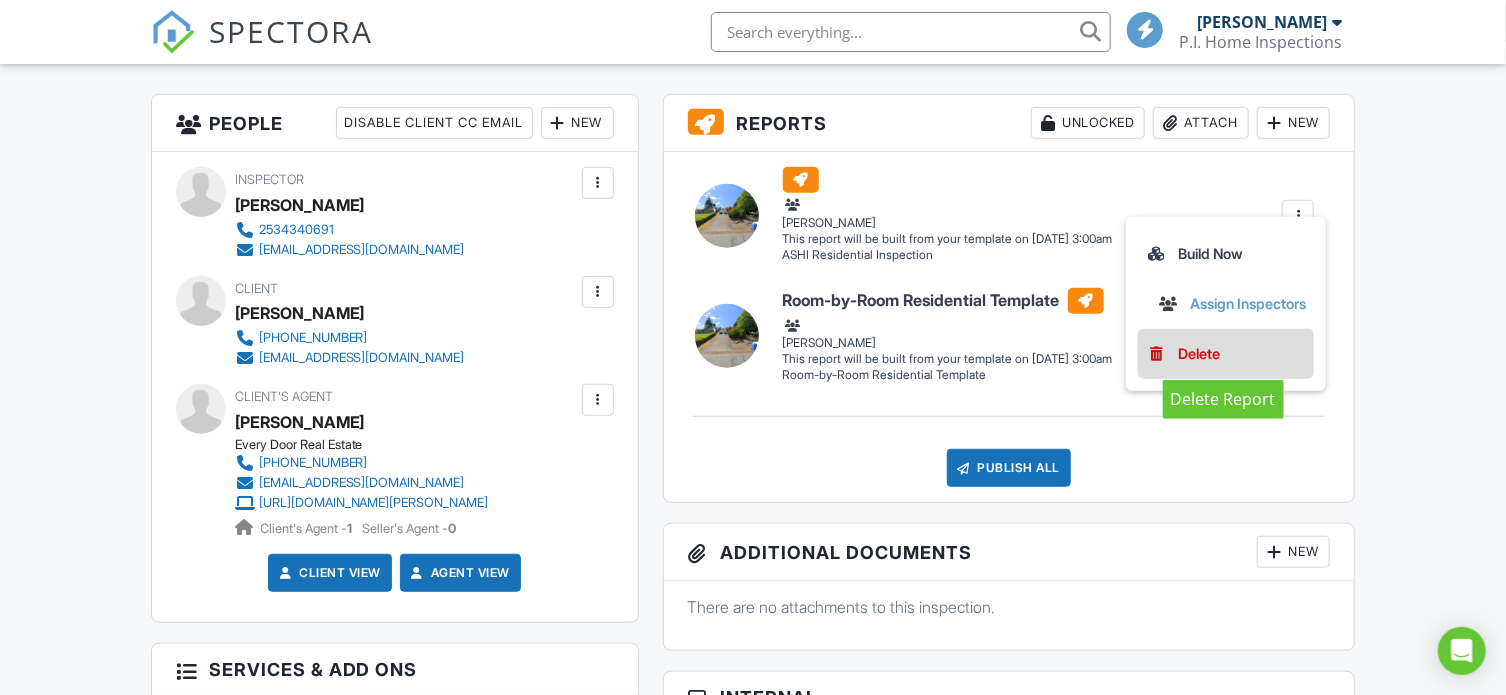click on "Delete" at bounding box center (1199, 354) 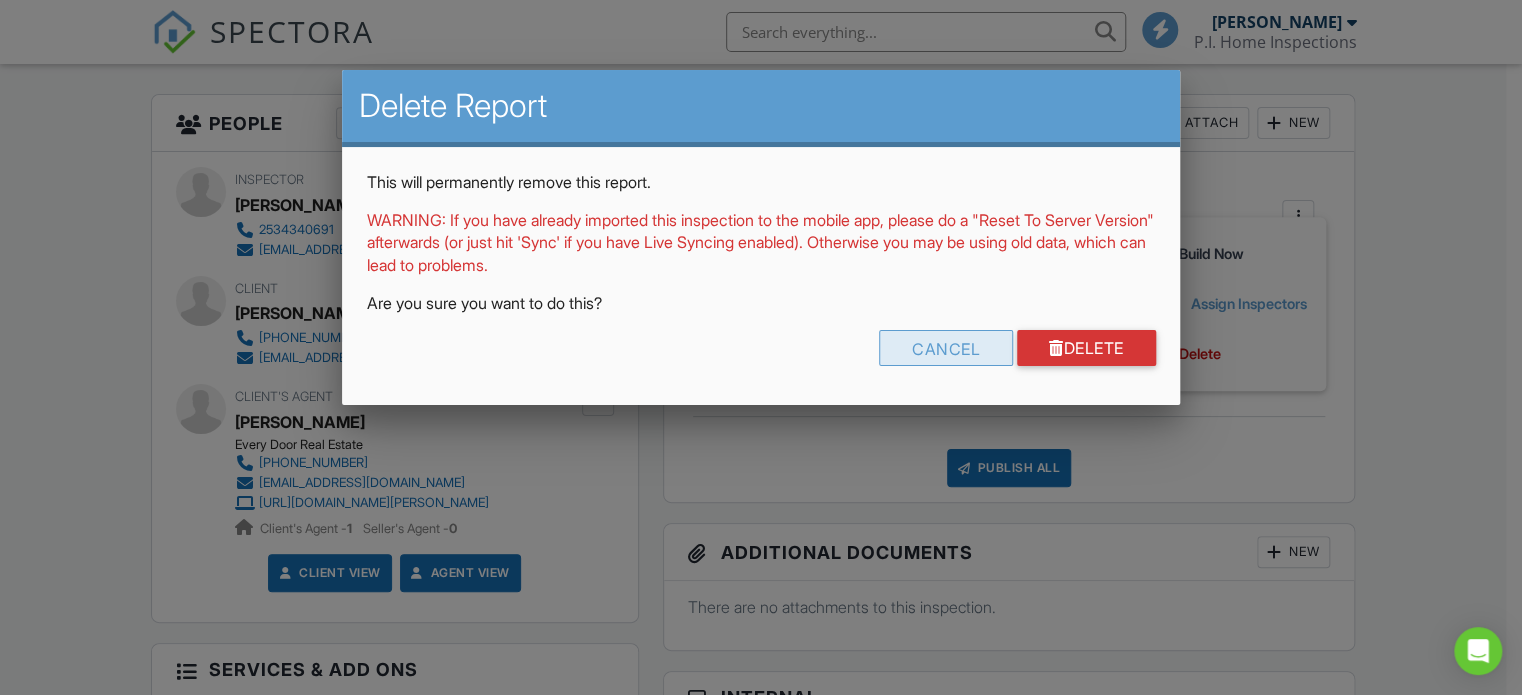 click on "Cancel" at bounding box center (946, 348) 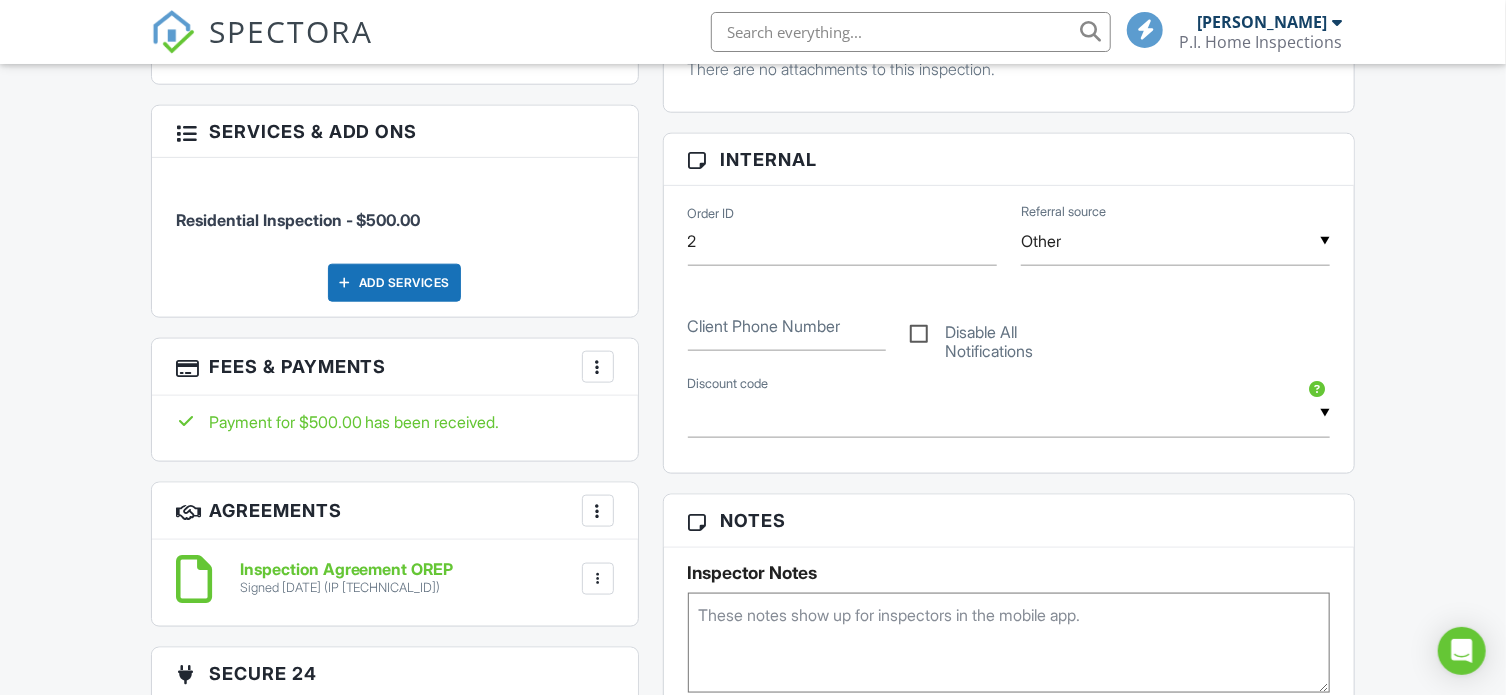 scroll, scrollTop: 1031, scrollLeft: 0, axis: vertical 